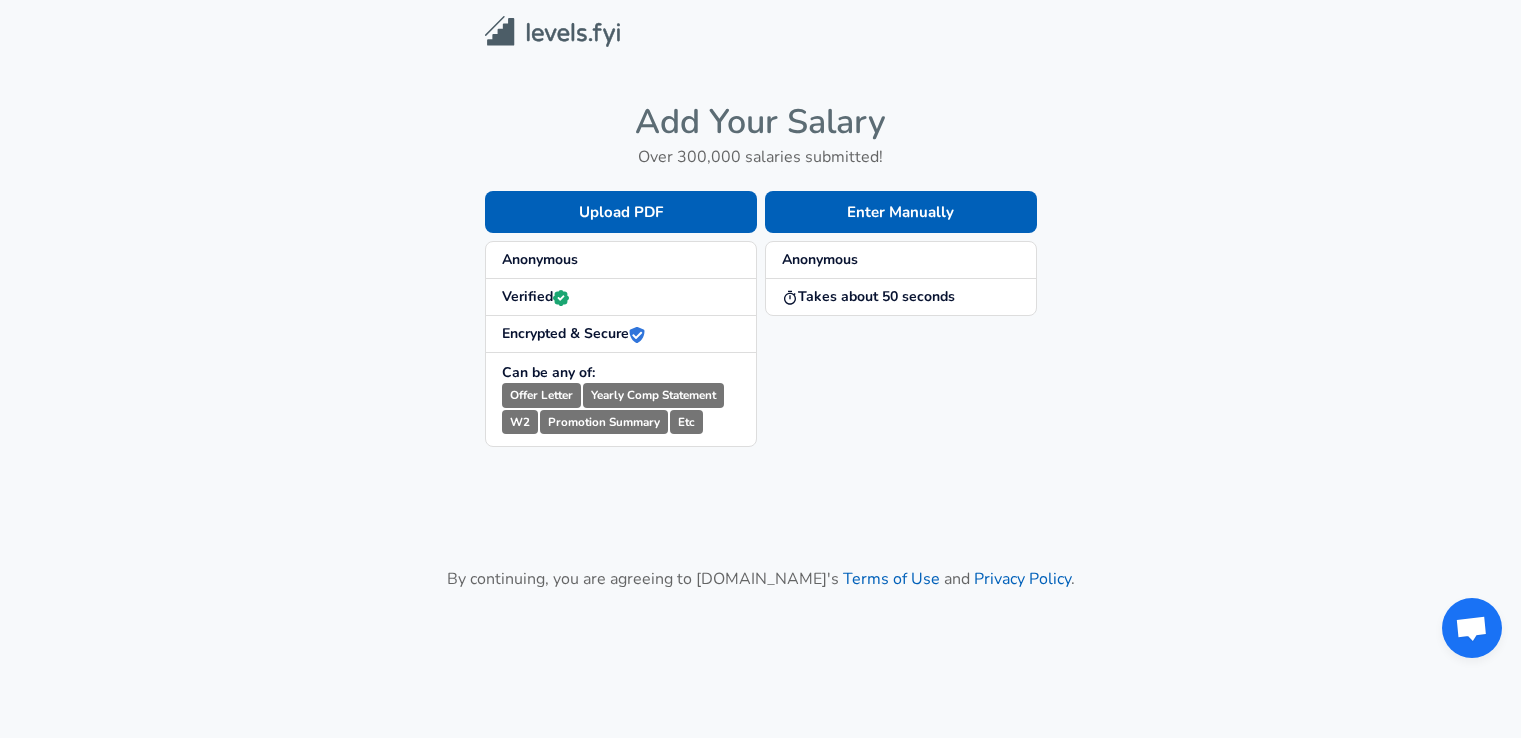 scroll, scrollTop: 0, scrollLeft: 0, axis: both 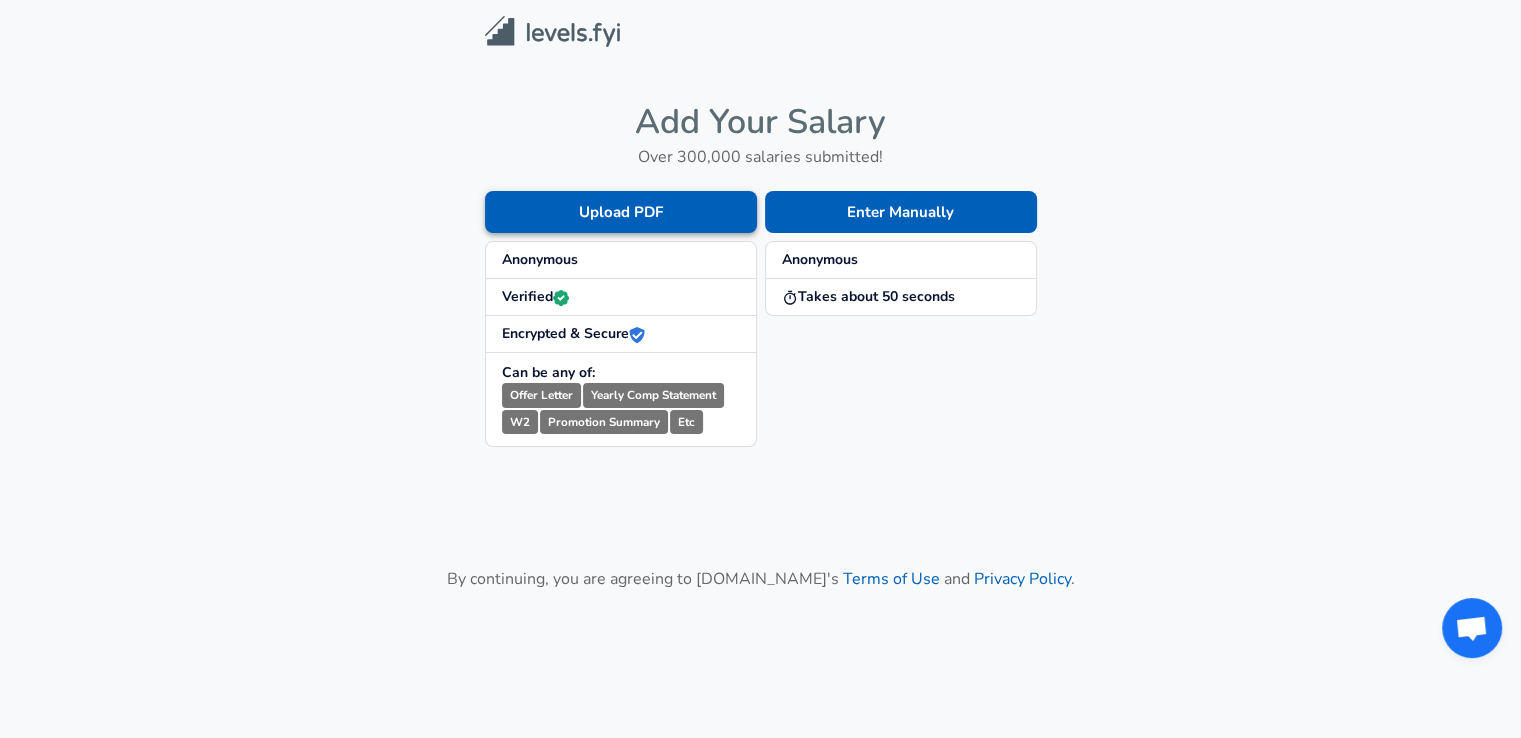 click on "Upload PDF" at bounding box center [621, 212] 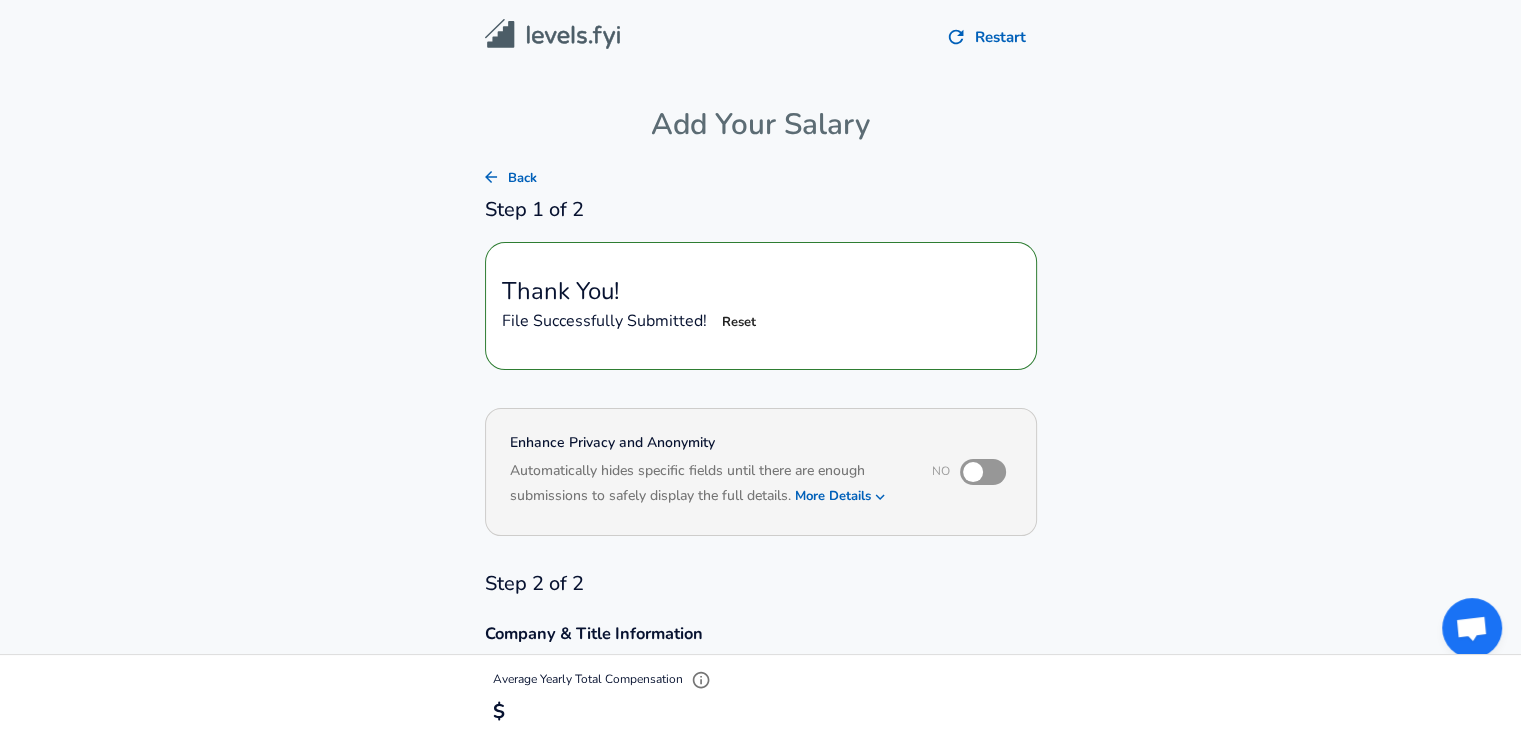 type on "Software Engineer" 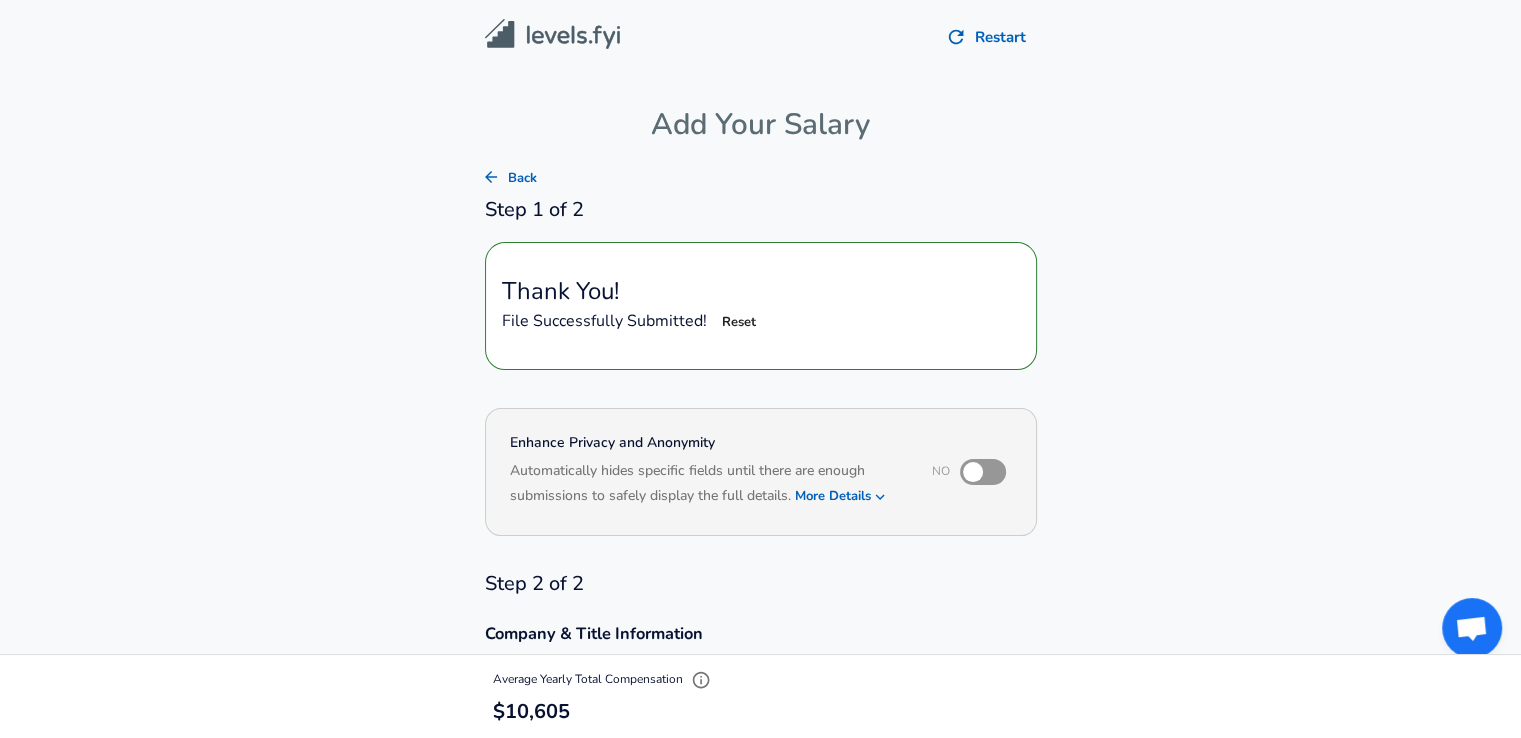 type on "[GEOGRAPHIC_DATA], [GEOGRAPHIC_DATA]" 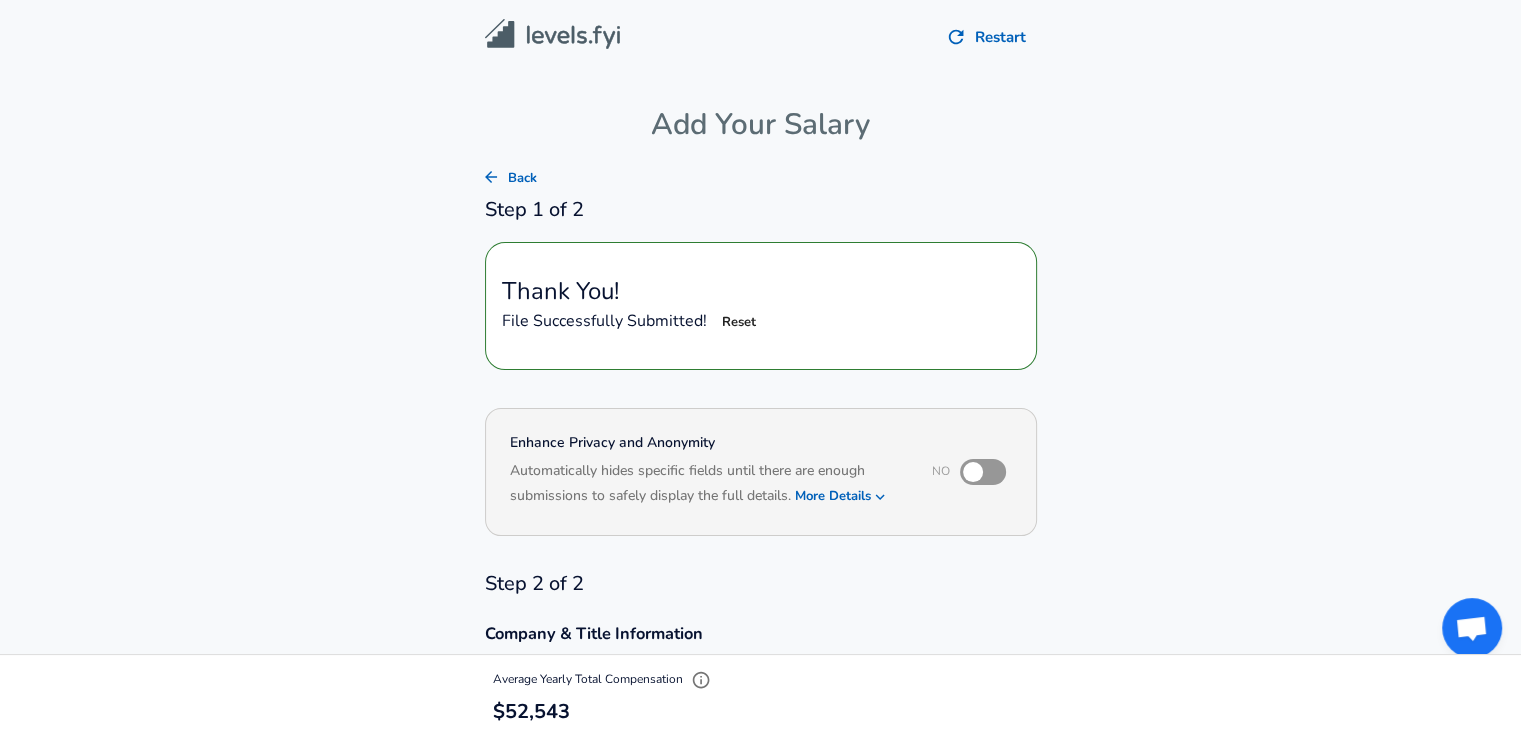 type on "Crusoe Energy Systems" 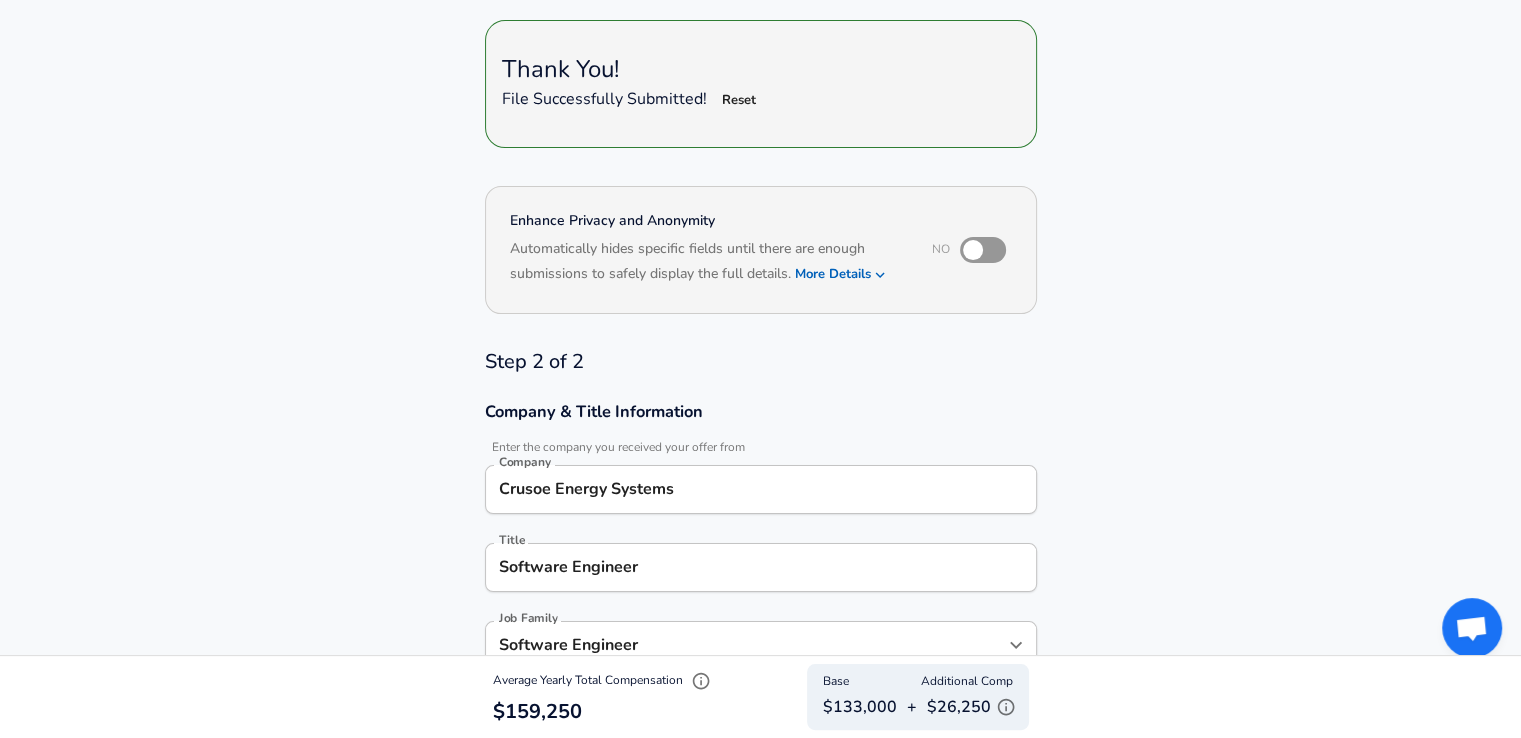 scroll, scrollTop: 0, scrollLeft: 0, axis: both 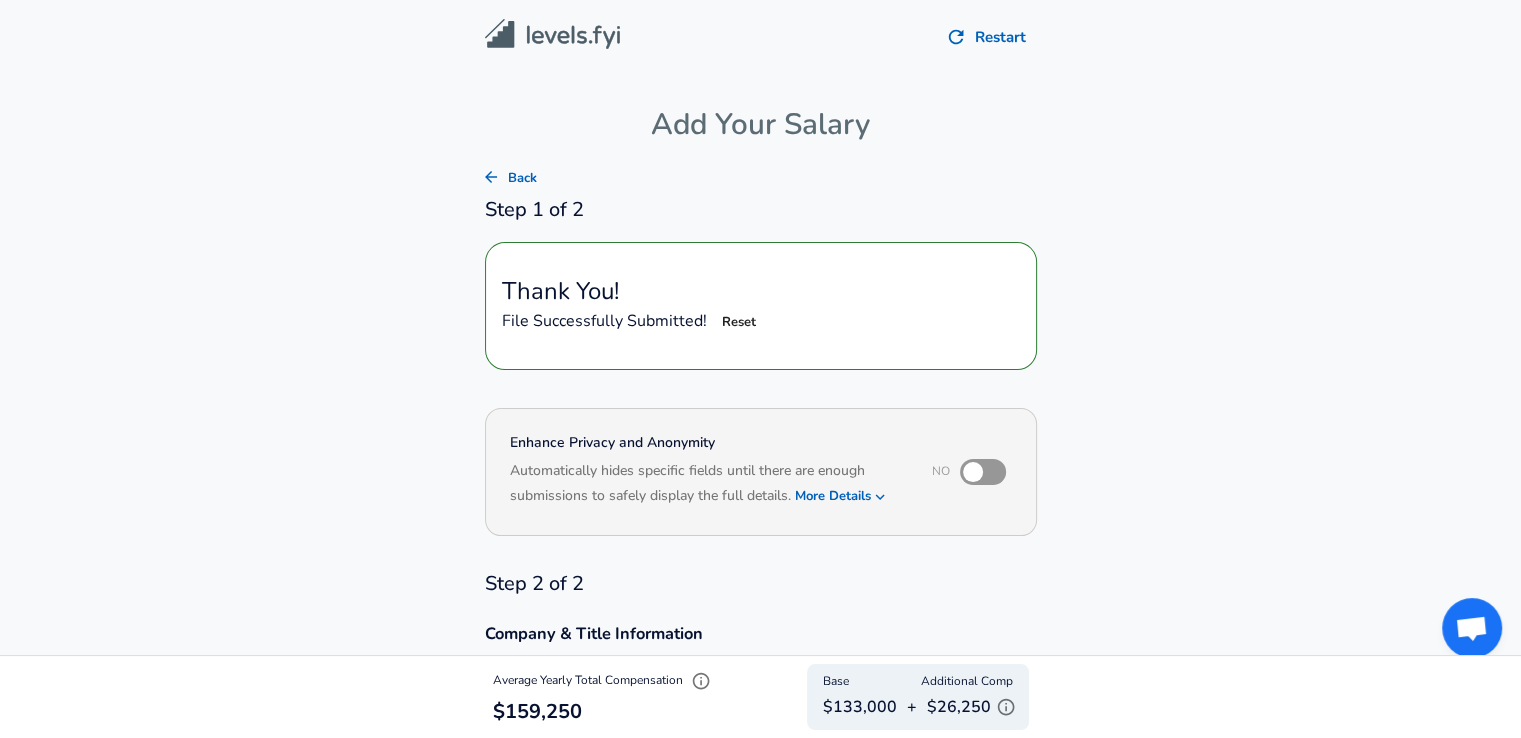 click 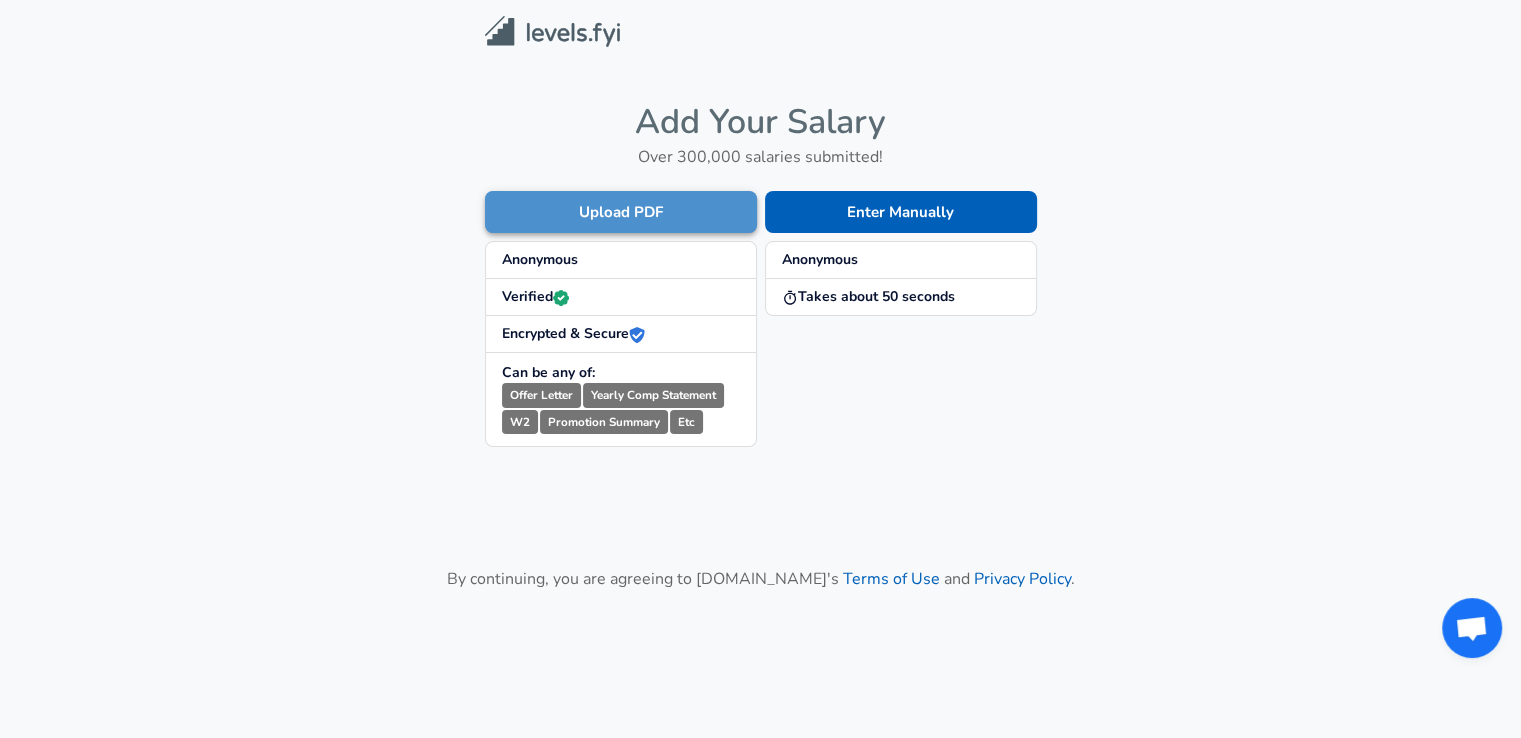 click on "Upload PDF" at bounding box center [621, 212] 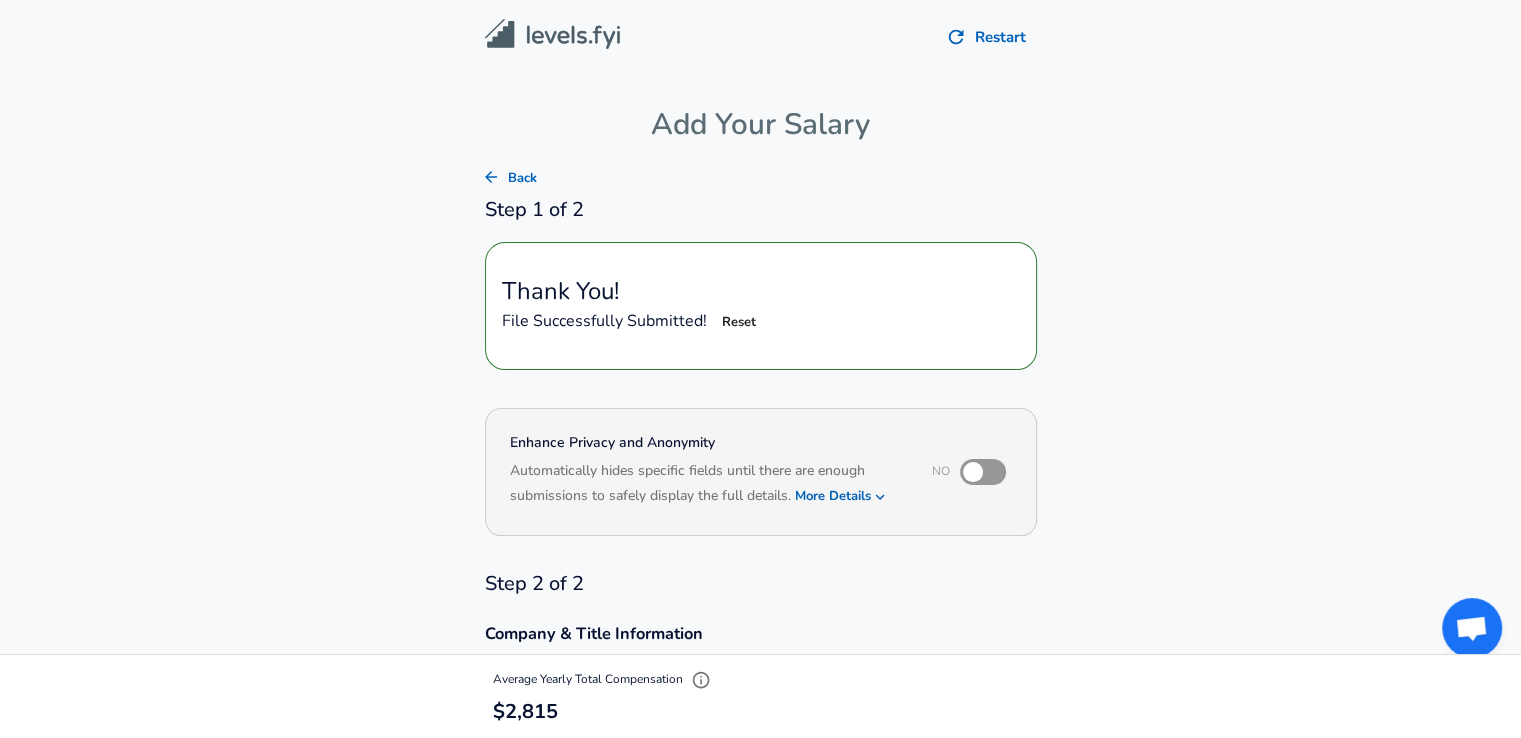 type on "Crusoe Energy Systems" 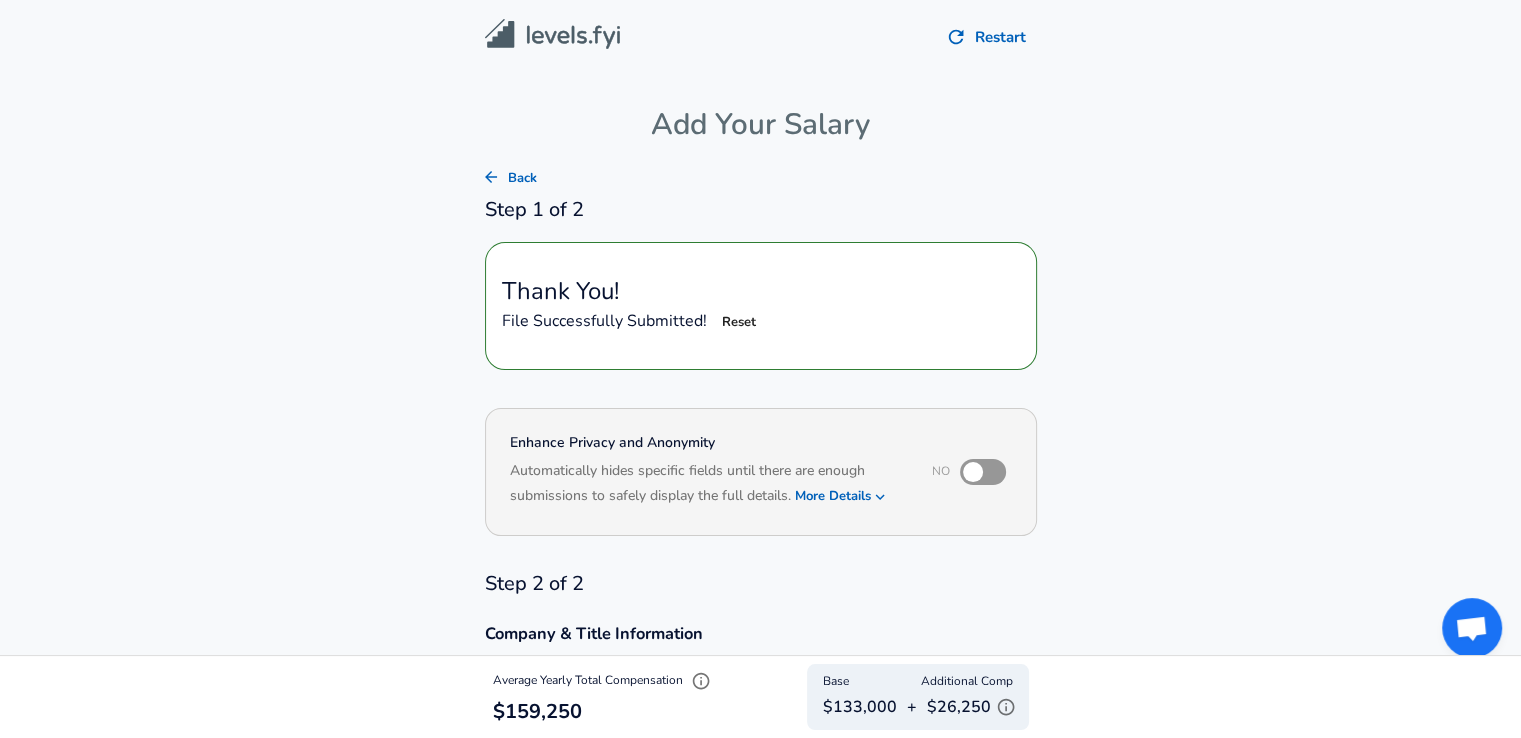 scroll, scrollTop: 0, scrollLeft: 0, axis: both 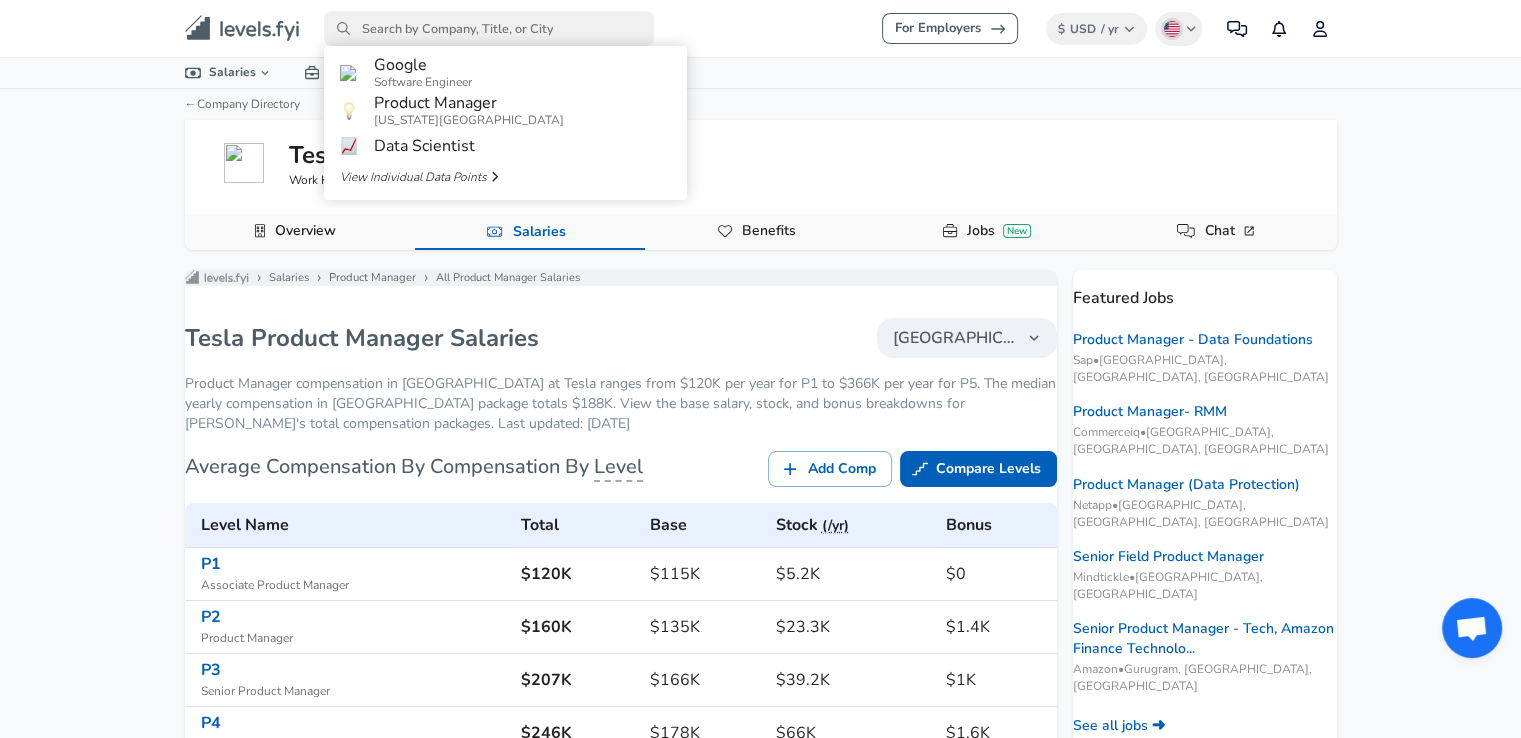 click at bounding box center (489, 28) 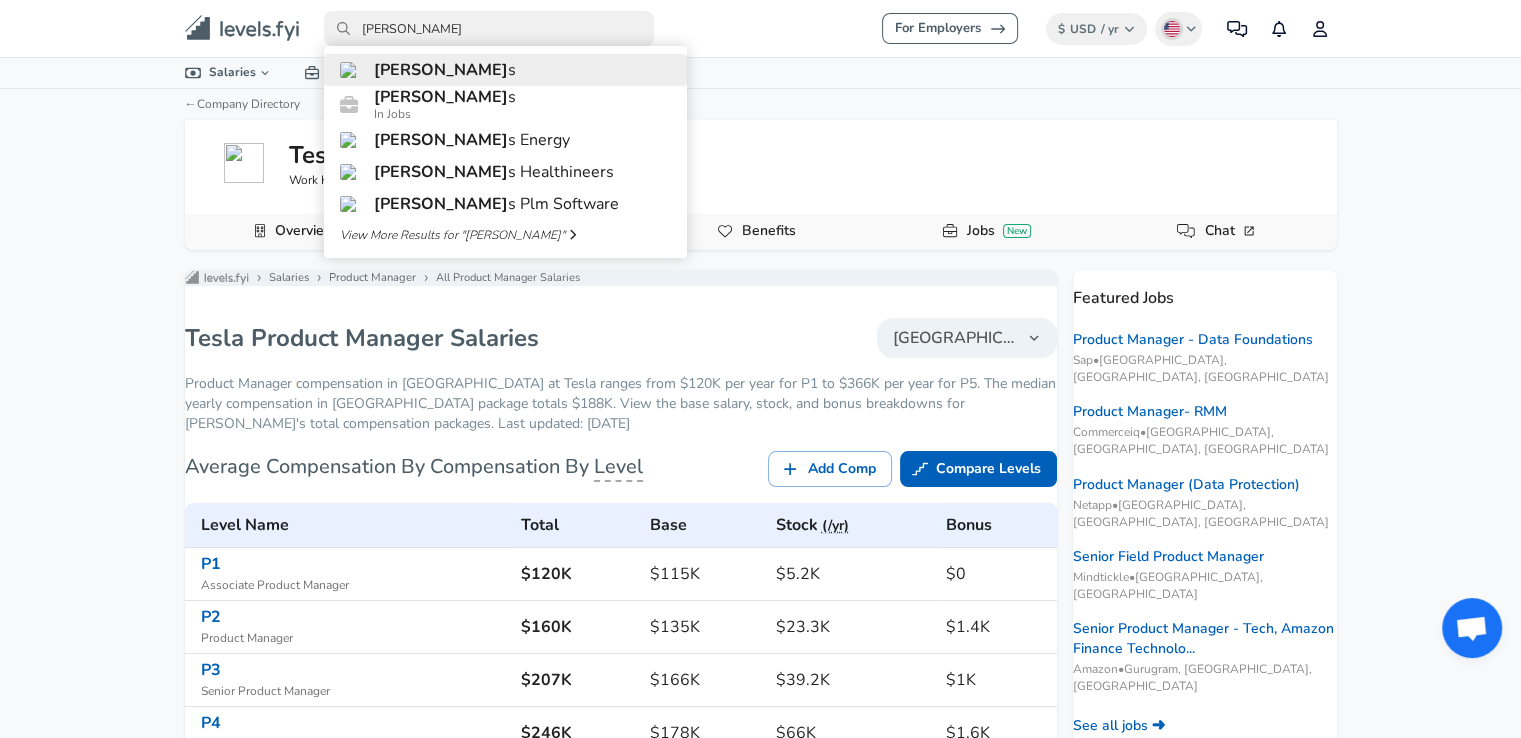 type on "[PERSON_NAME]" 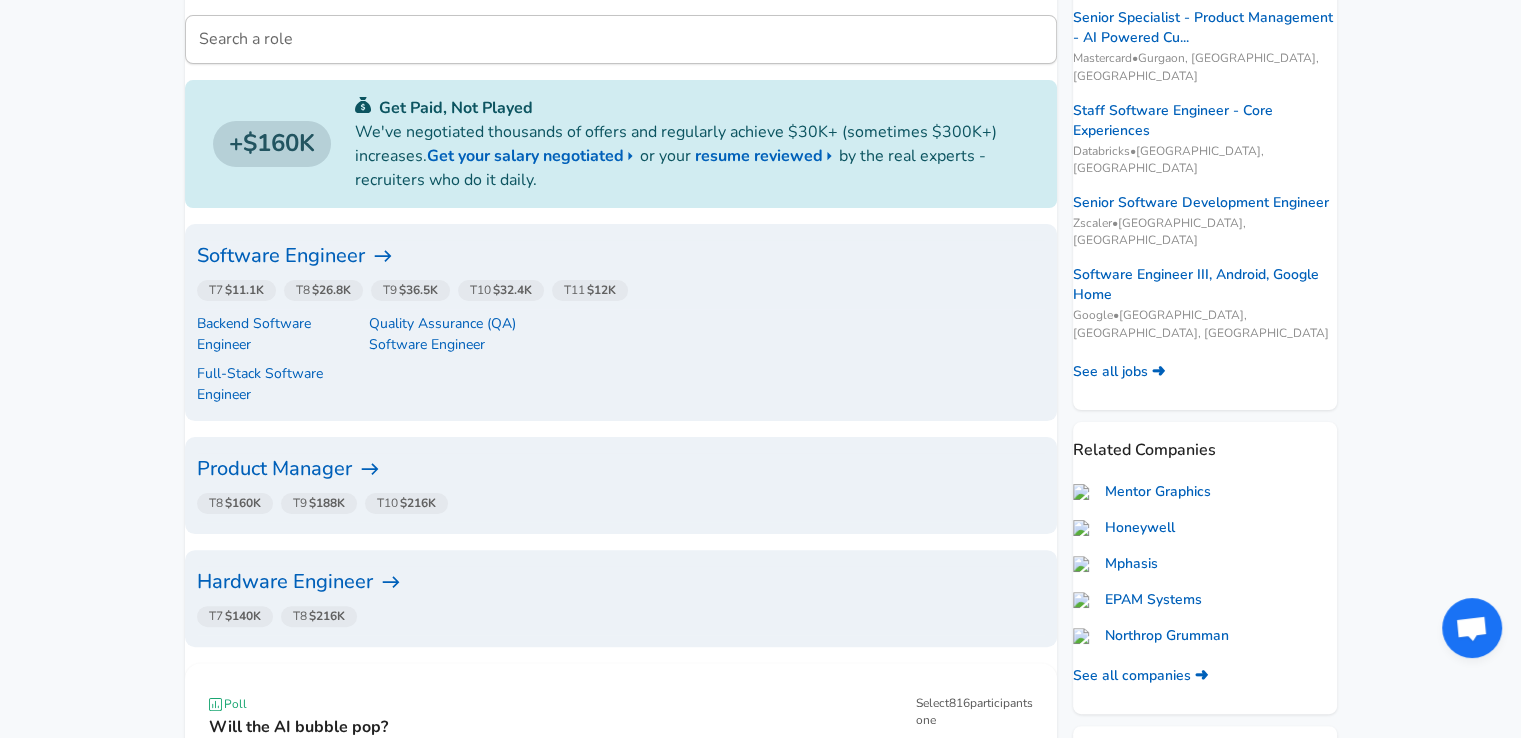 scroll, scrollTop: 412, scrollLeft: 0, axis: vertical 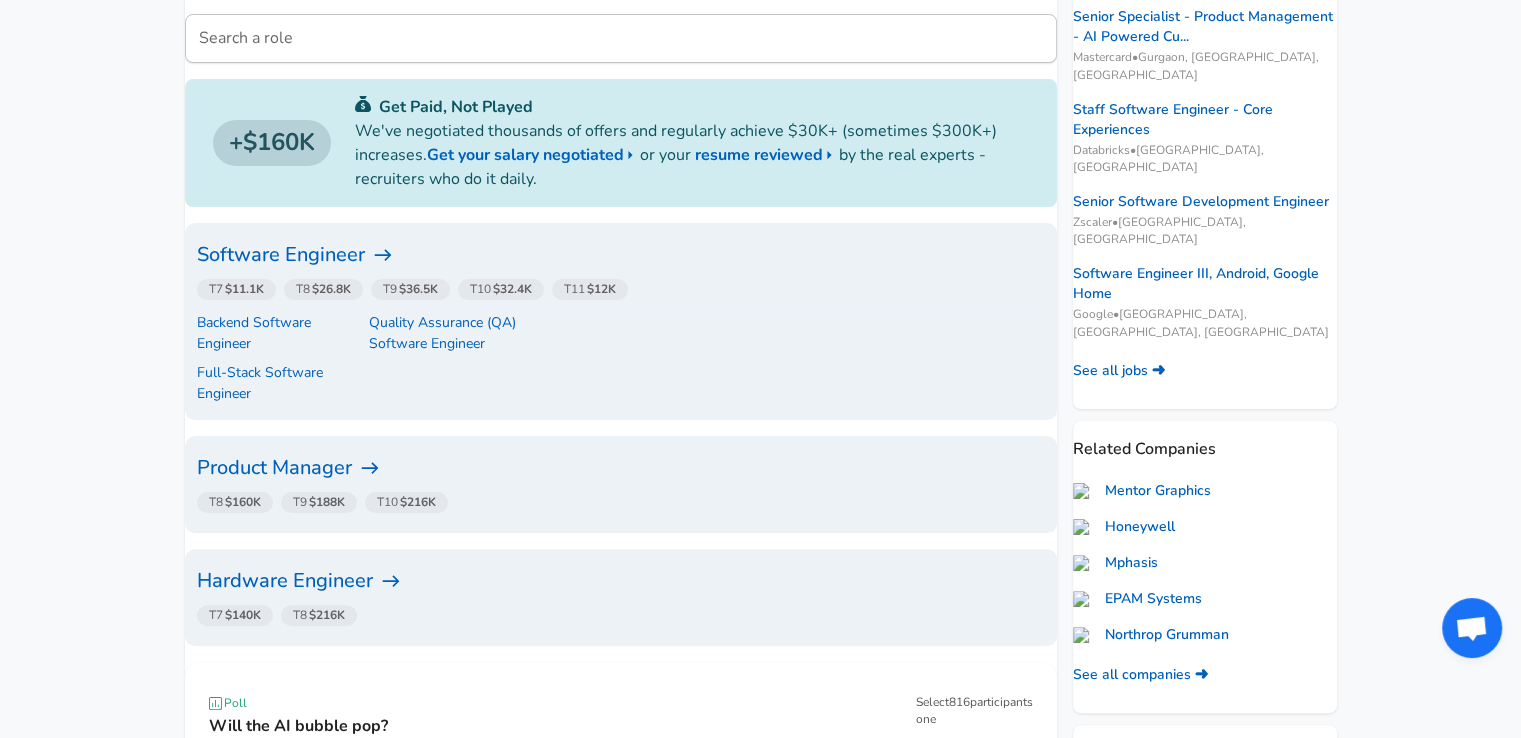 click on "Software Engineer" at bounding box center (621, 255) 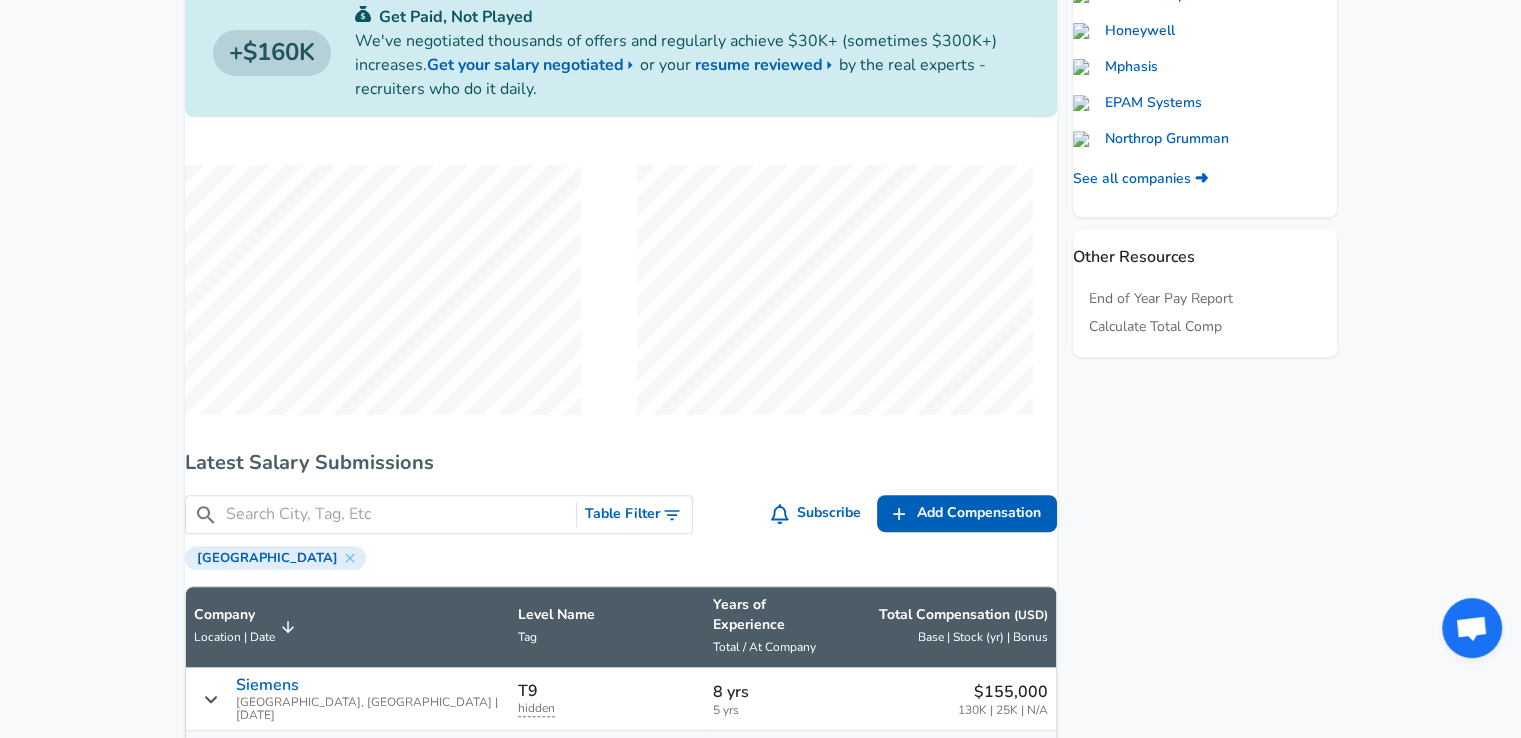scroll, scrollTop: 853, scrollLeft: 0, axis: vertical 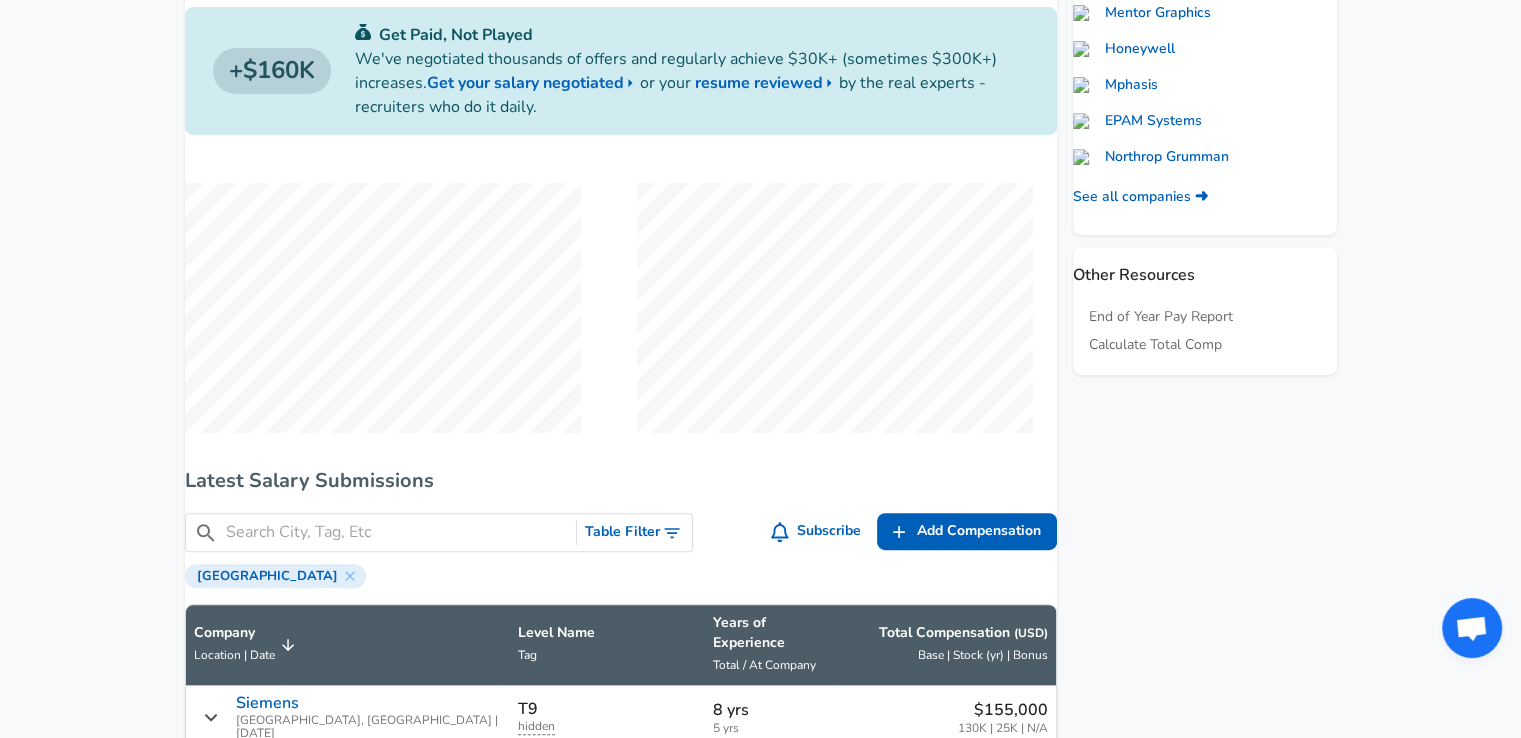 click on "Table Filter" at bounding box center (634, 532) 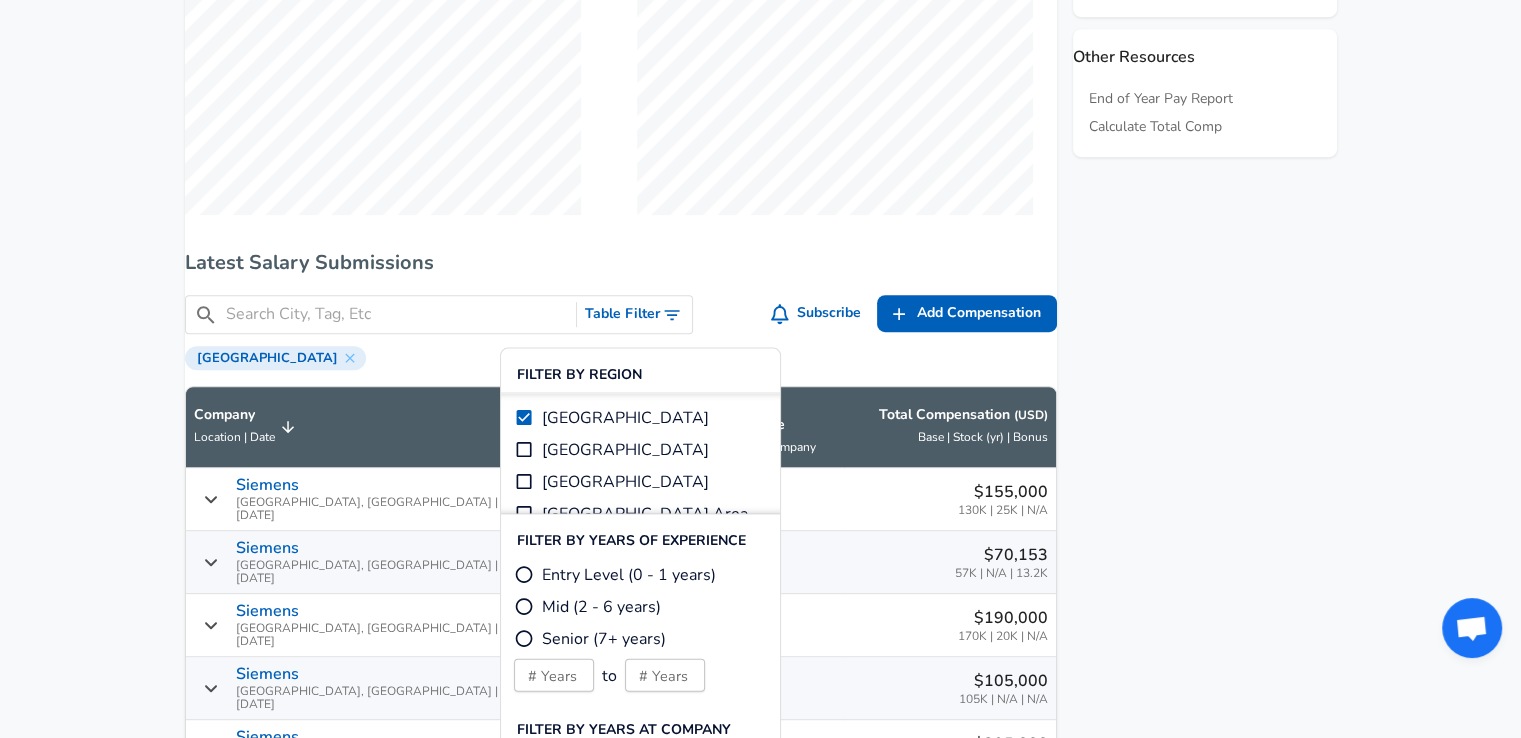 scroll, scrollTop: 1077, scrollLeft: 0, axis: vertical 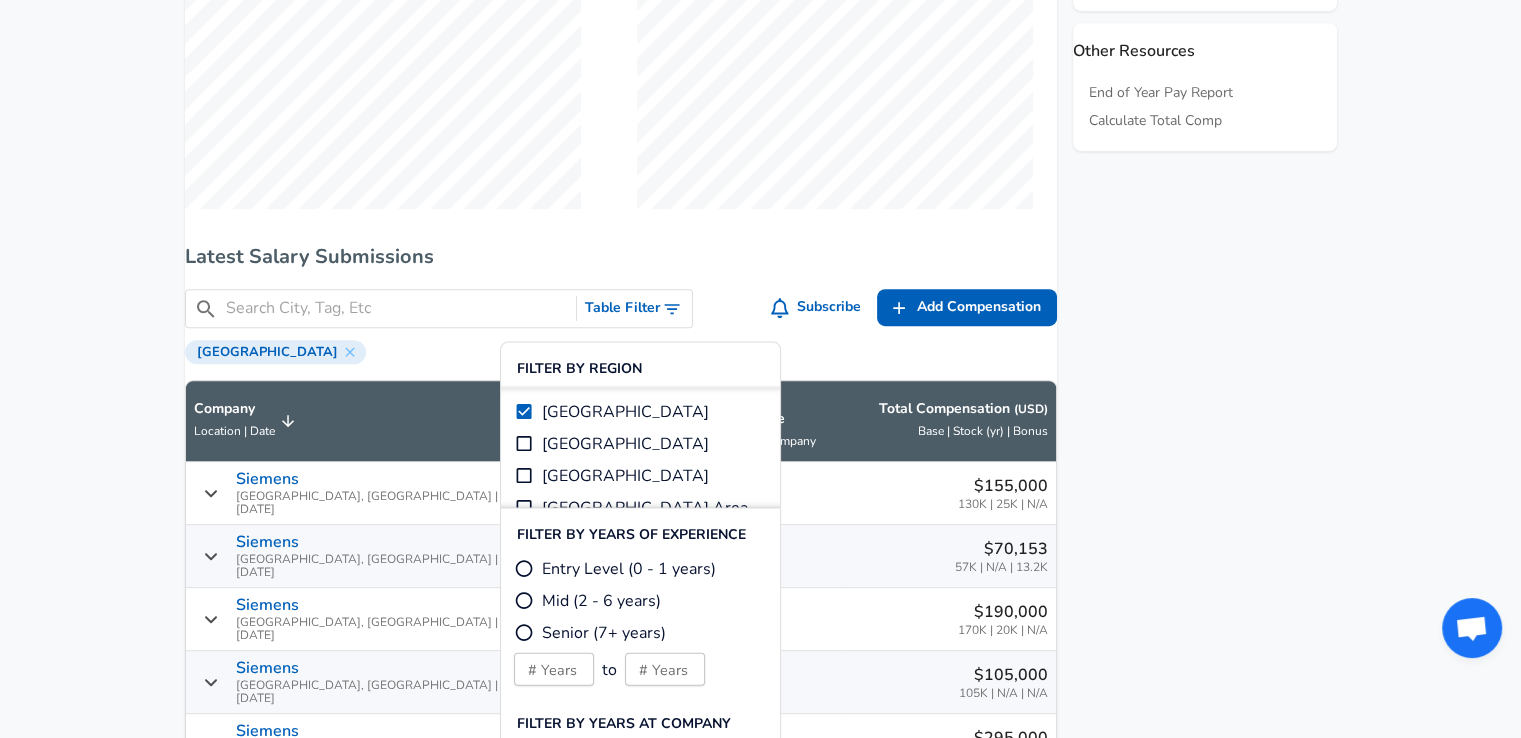 click on "[GEOGRAPHIC_DATA]" at bounding box center (625, 443) 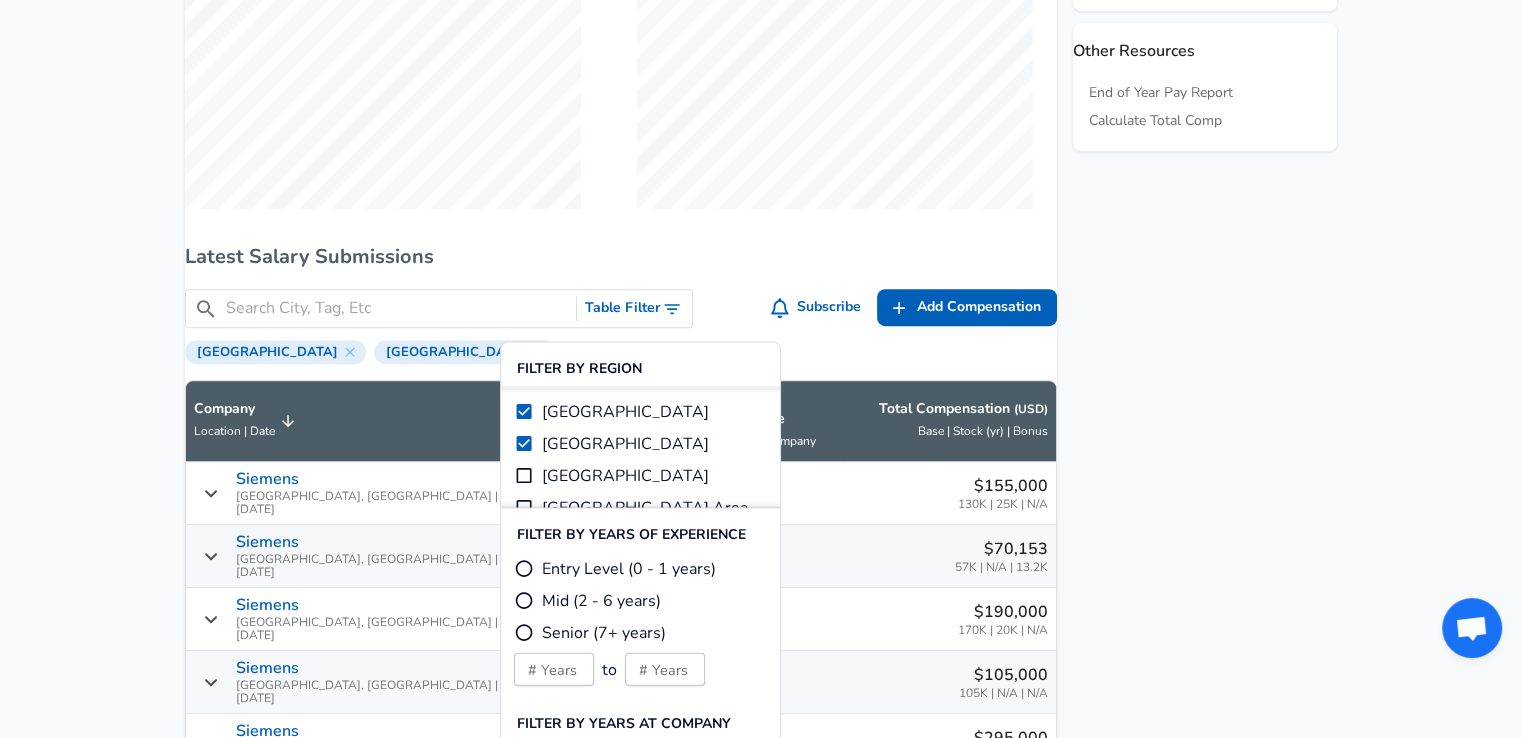 click on "Levels FYI Logo Salaries Software Engineer All Software Engineer Salaries Siemens   Software Engineer   Salaries   [GEOGRAPHIC_DATA] Software Engineer compensation in [GEOGRAPHIC_DATA] at Siemens ranges from $120K per year for T7 to $220K per year for T11. The median yearly compensation in [GEOGRAPHIC_DATA] package totals $113K. View the base salary, stock, and bonus breakdowns for Siemens's total compensation packages. Last updated: [DATE] Average Compensation By   Compensation By   Level Add Comp Compare Levels Level Name Total   Base   Stock   (/yr) Bonus   T7 Software Engineer ( Entry Level ) $120K $115K $0 $5K T8 Advanced Software Engineer $137K $126K $2.3K $8.6K T9 Senior Software Engineer $192K $167K $19.3K $6.2K T10 Lead Software Engineer $187K $158K $10K $19K View   2   More Levels Add Comp Compare Levels $160K Get Paid, Not Played We've negotiated thousands of offers and regularly achieve $30K+ (sometimes $300K+) increases.  Get your salary negotiated    or your   resume reviewed   Latest Salary Submissions" at bounding box center [621, 603] 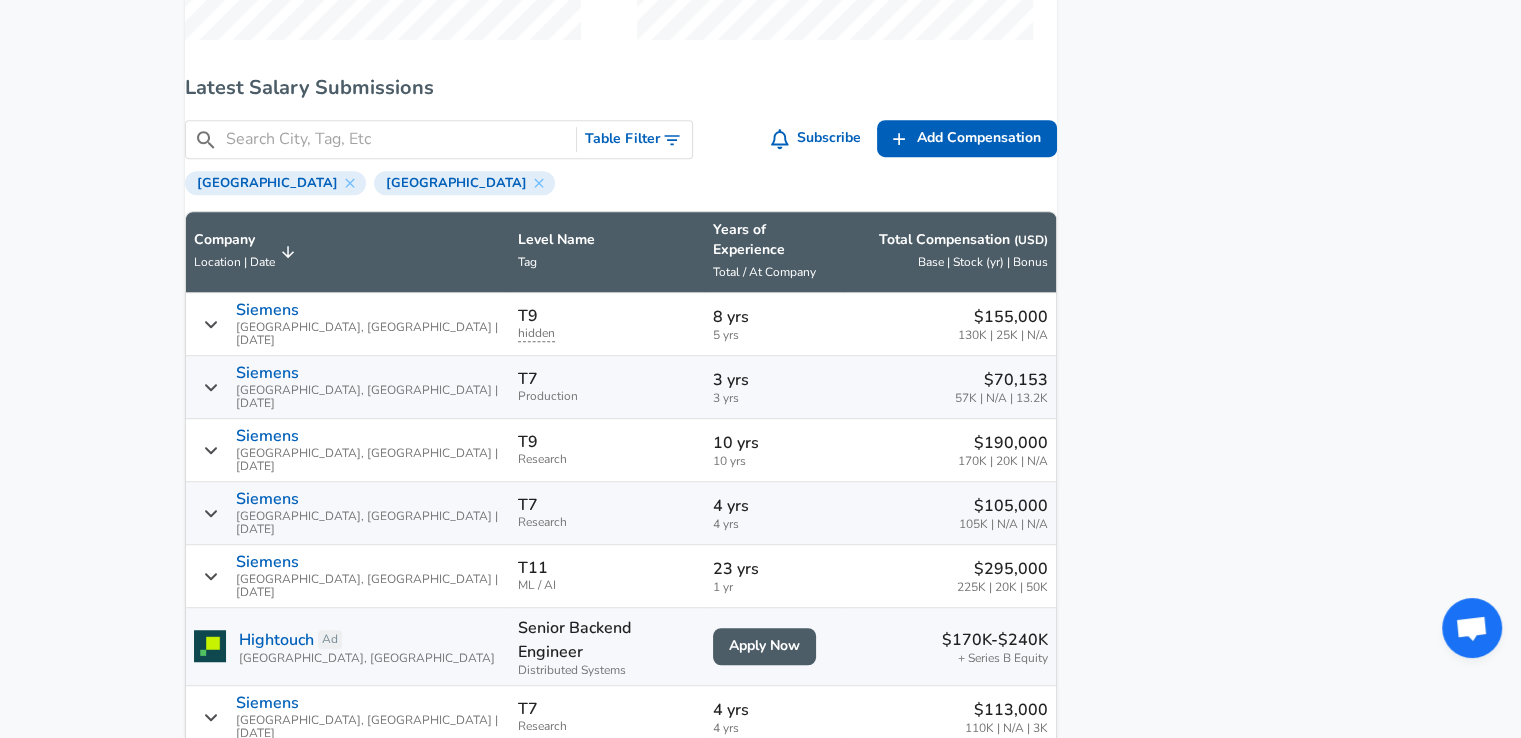 scroll, scrollTop: 1241, scrollLeft: 0, axis: vertical 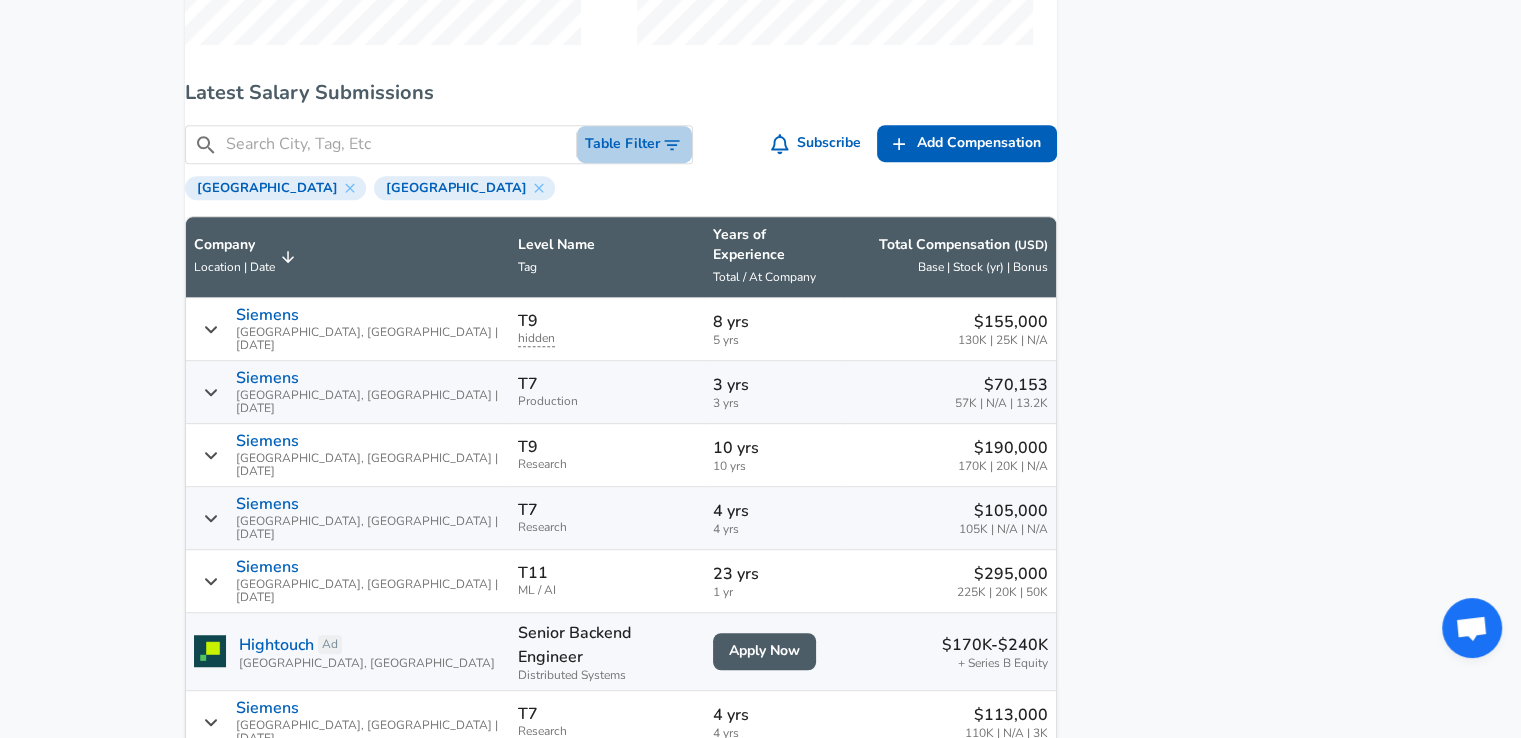 click on "Table Filter" at bounding box center [634, 144] 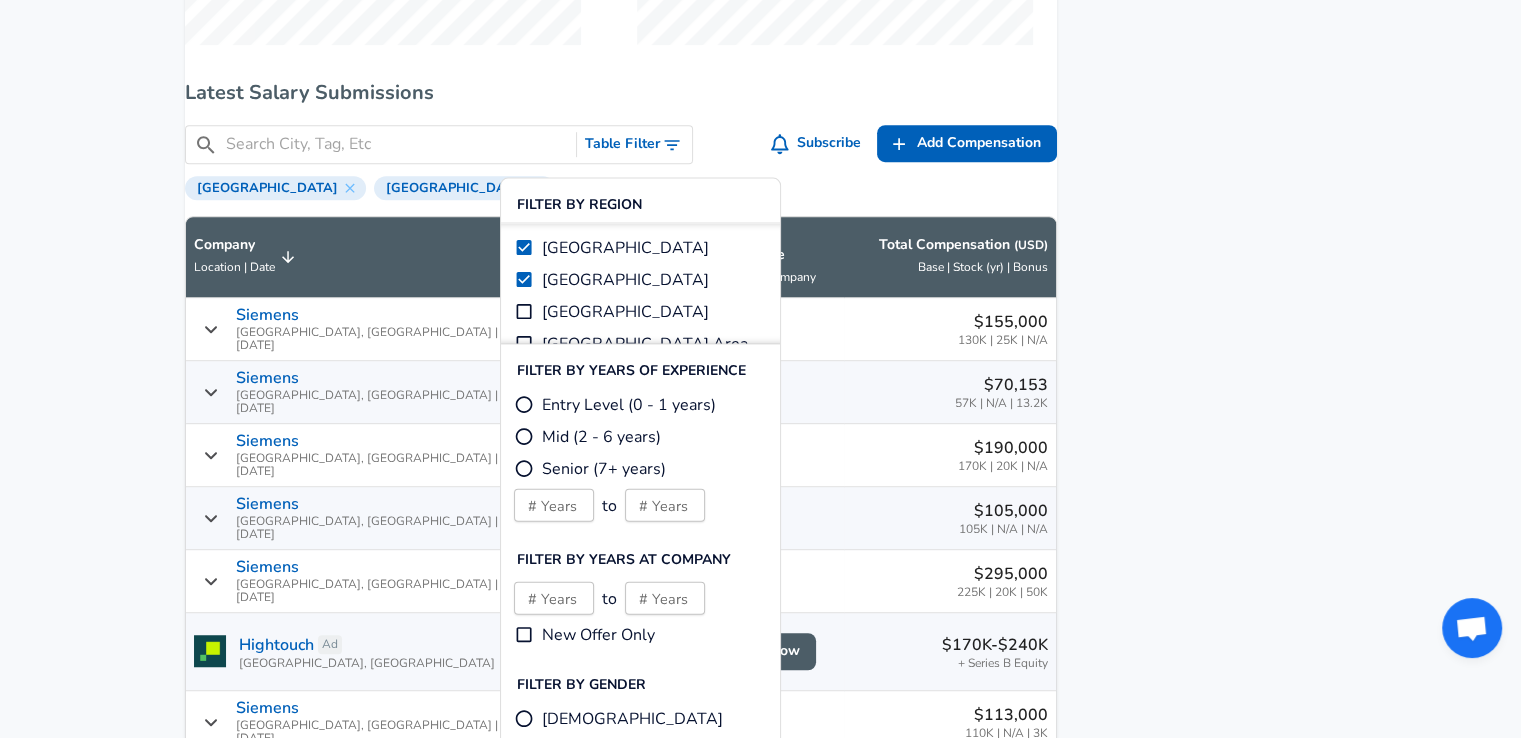 click on "Latest Salary Submissions" at bounding box center (621, 93) 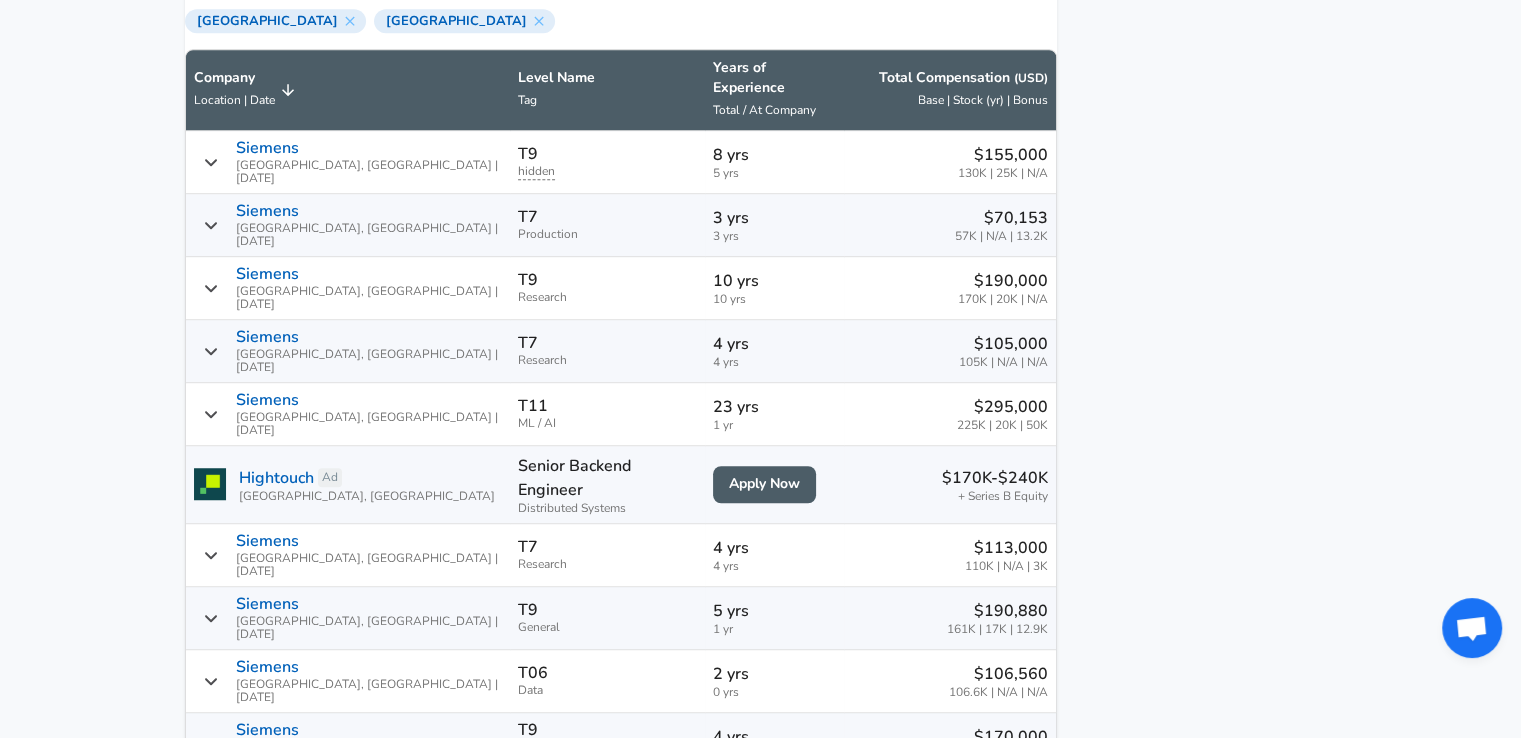 scroll, scrollTop: 1480, scrollLeft: 0, axis: vertical 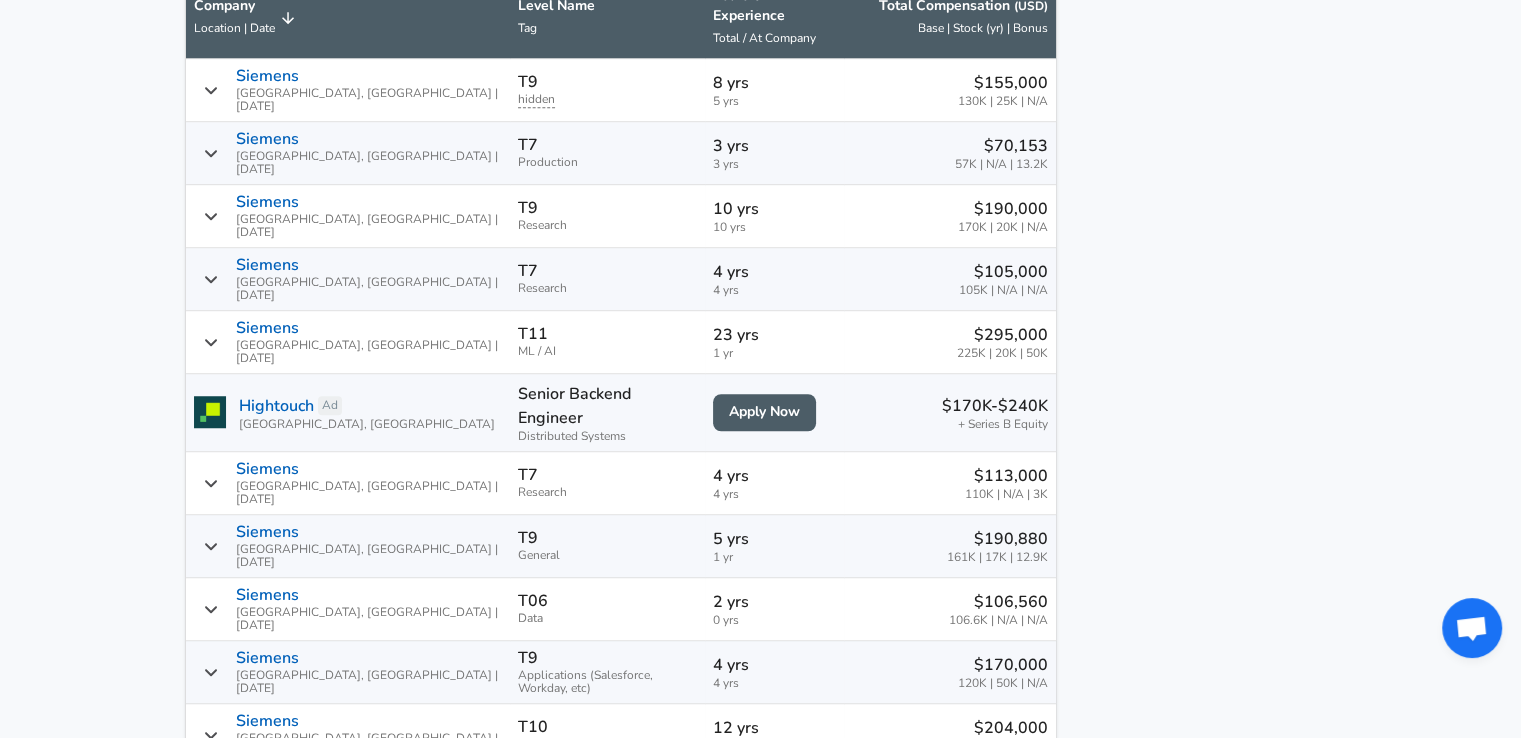 click on "2" at bounding box center (900, 801) 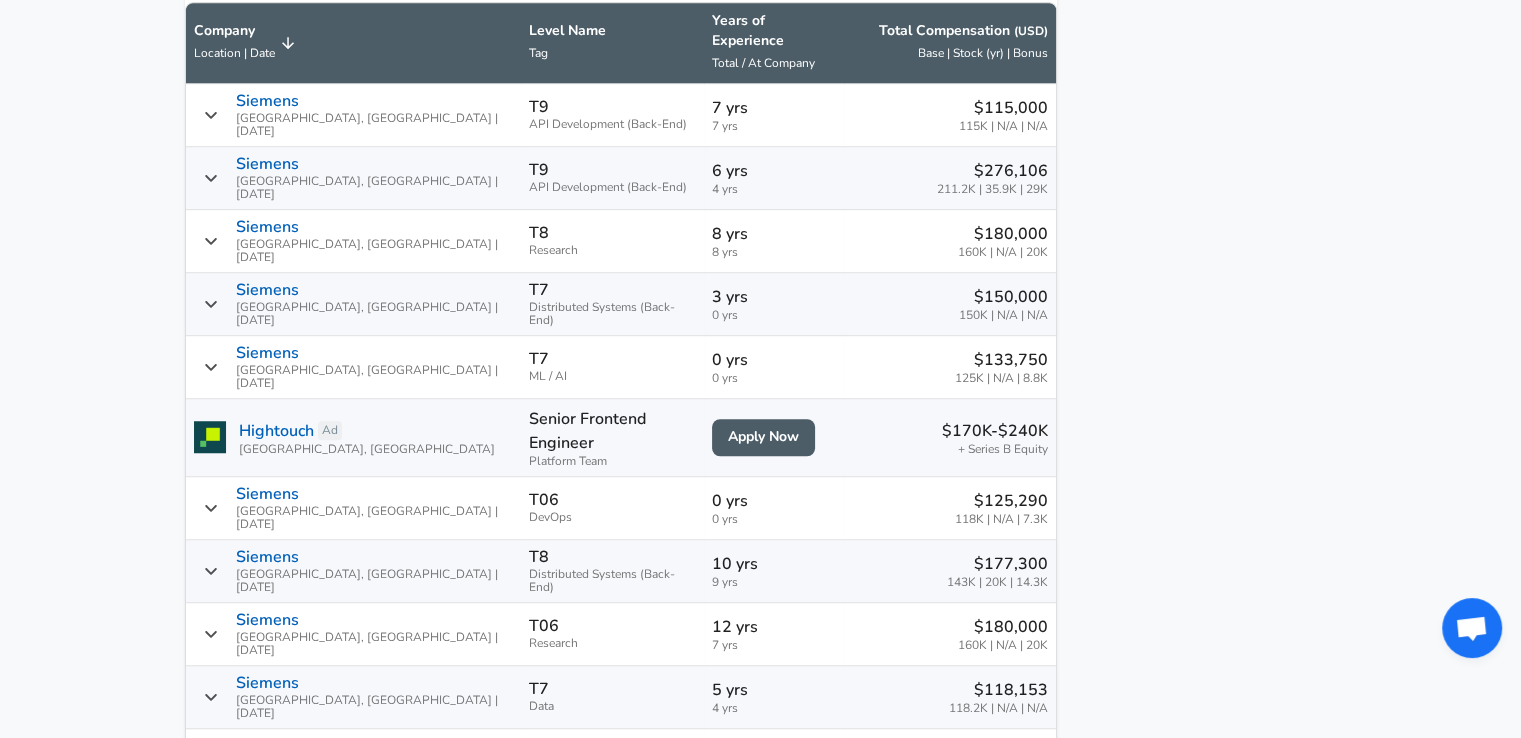 scroll, scrollTop: 1480, scrollLeft: 0, axis: vertical 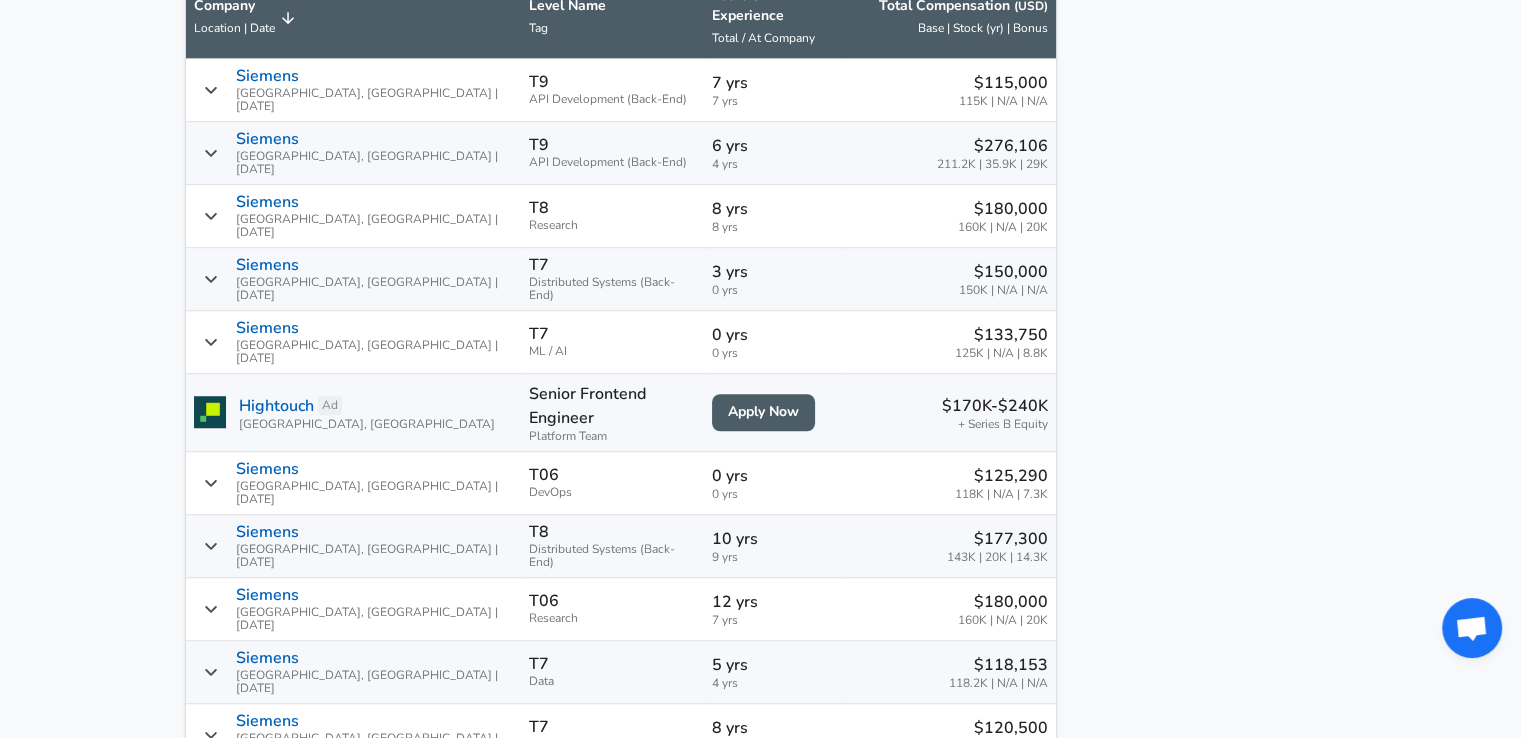 click on "3" at bounding box center [928, 801] 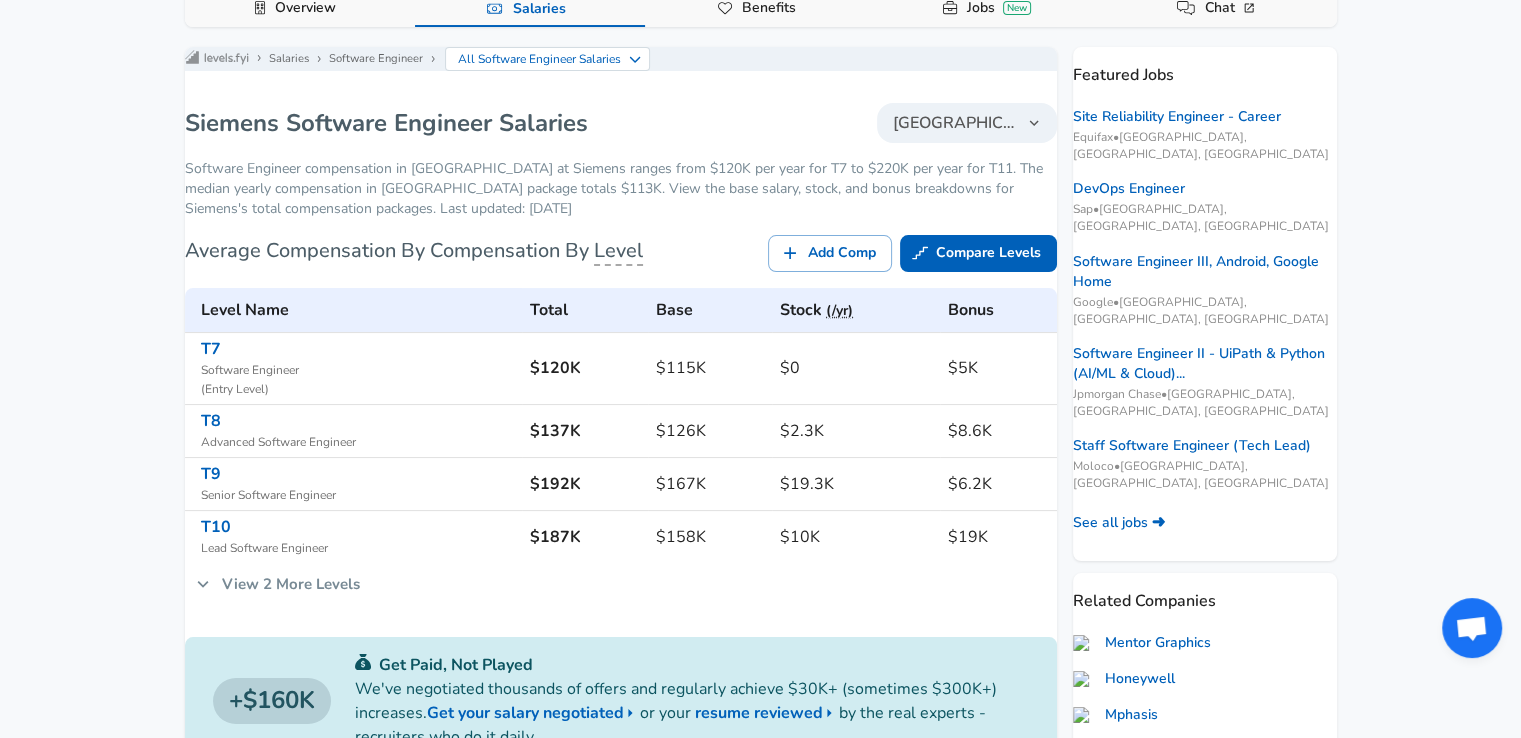 scroll, scrollTop: 0, scrollLeft: 0, axis: both 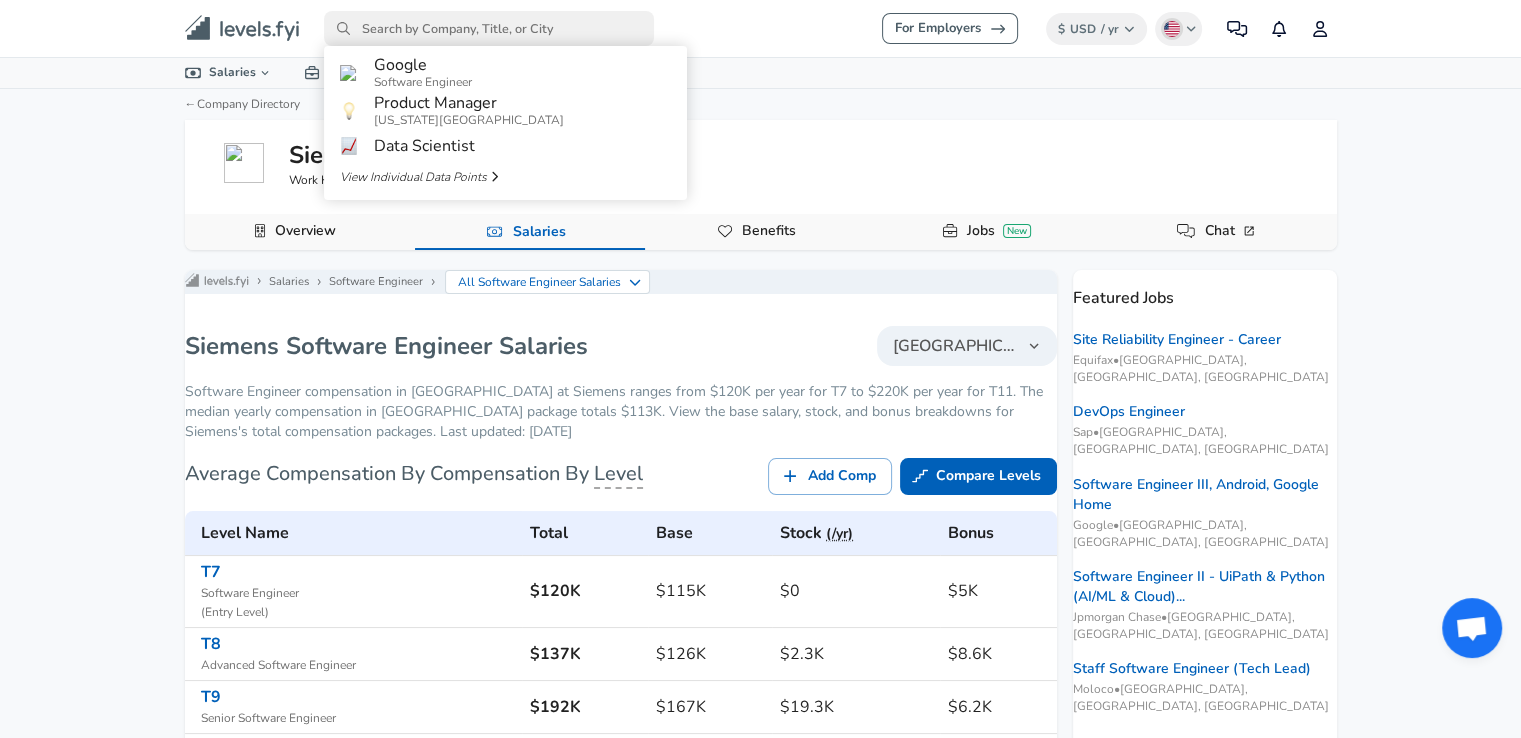 click at bounding box center (489, 28) 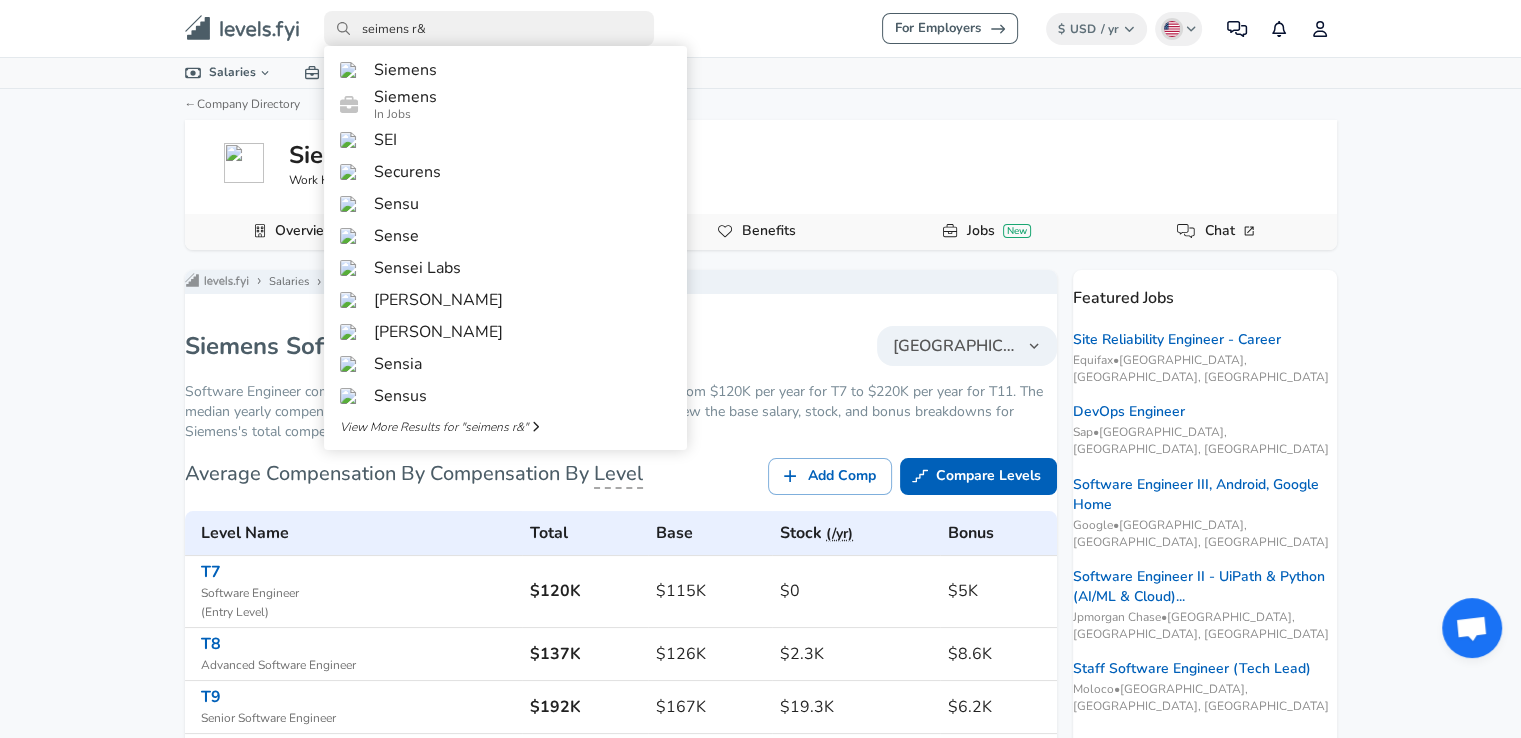 type on "seimens r&d" 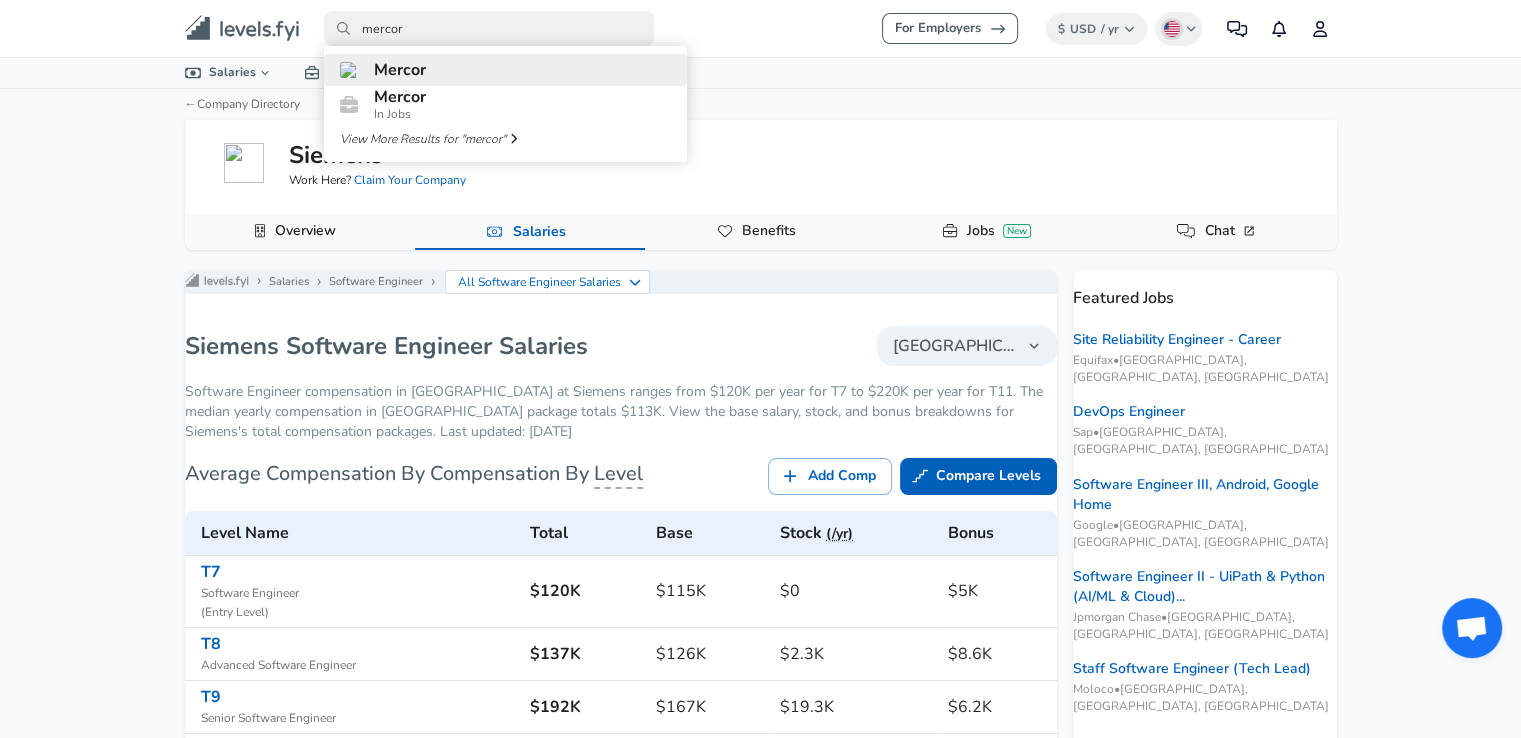 type on "mercor" 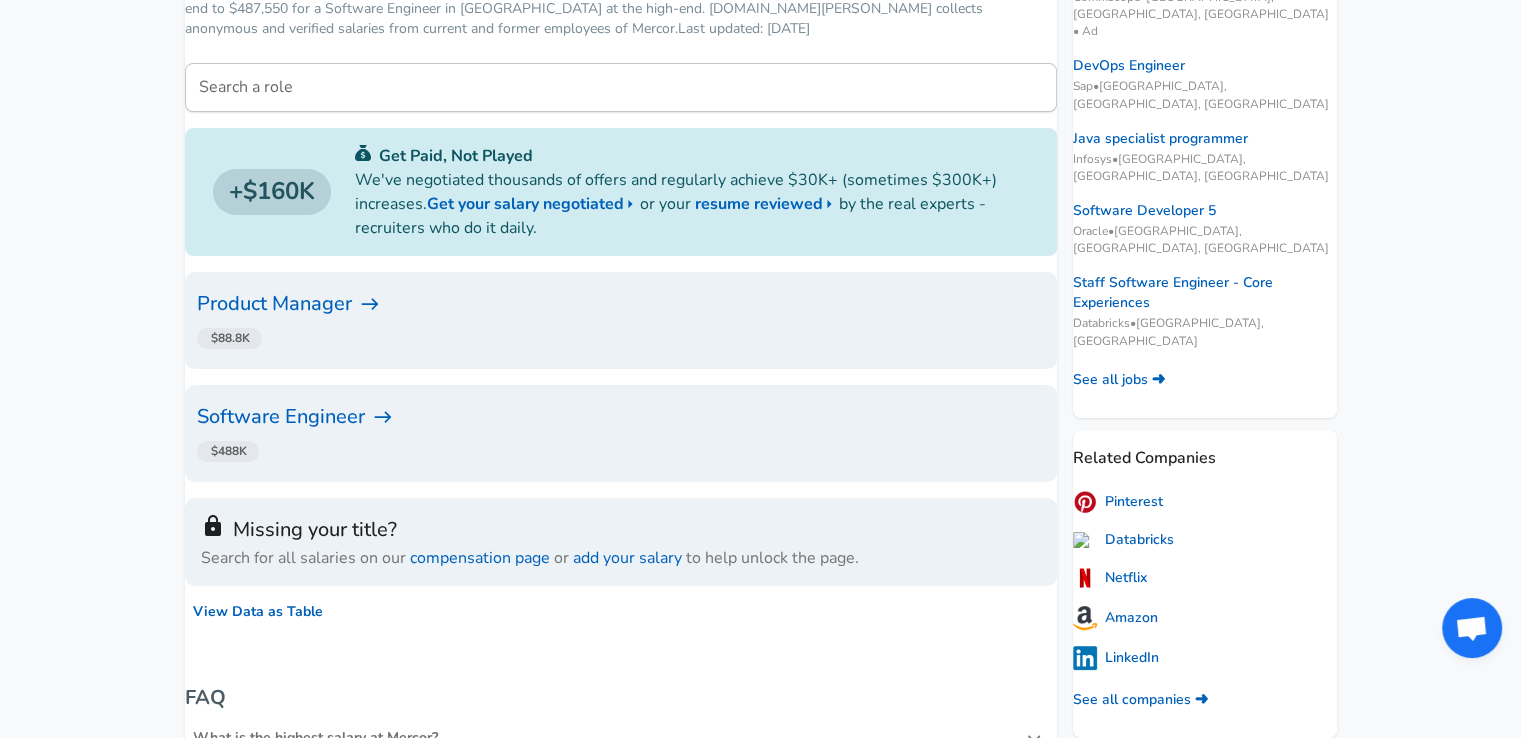 scroll, scrollTop: 372, scrollLeft: 0, axis: vertical 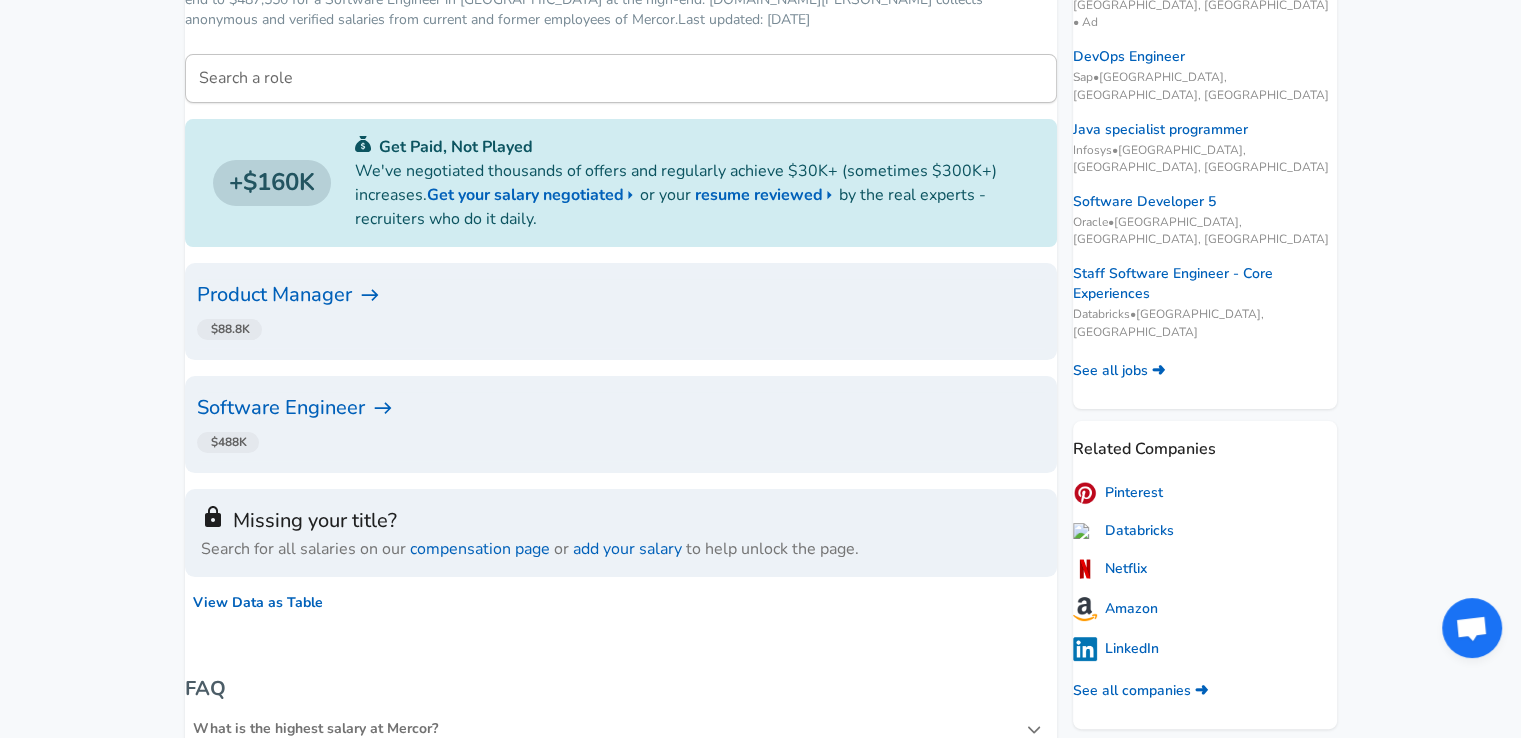 click on "Software Engineer" at bounding box center [621, 408] 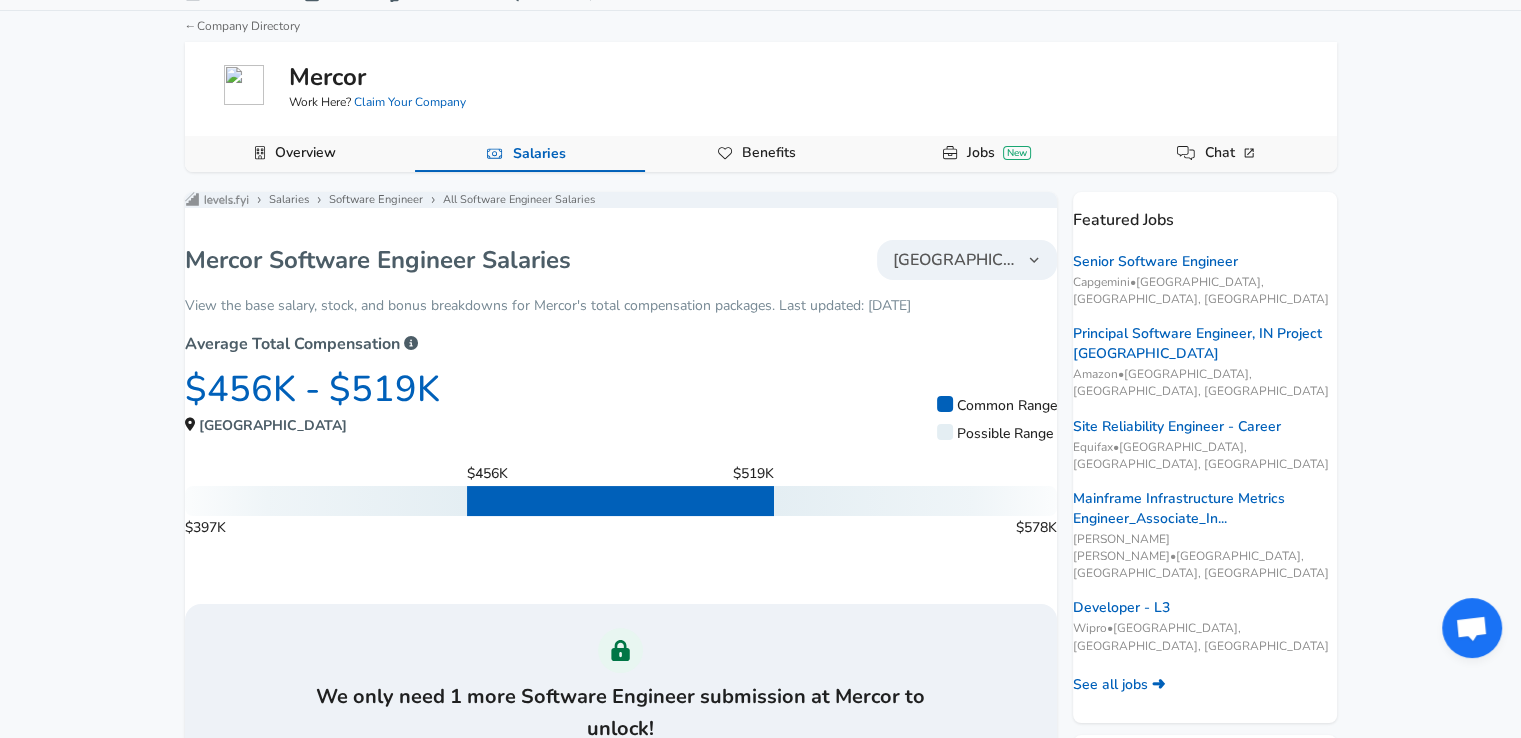 scroll, scrollTop: 0, scrollLeft: 0, axis: both 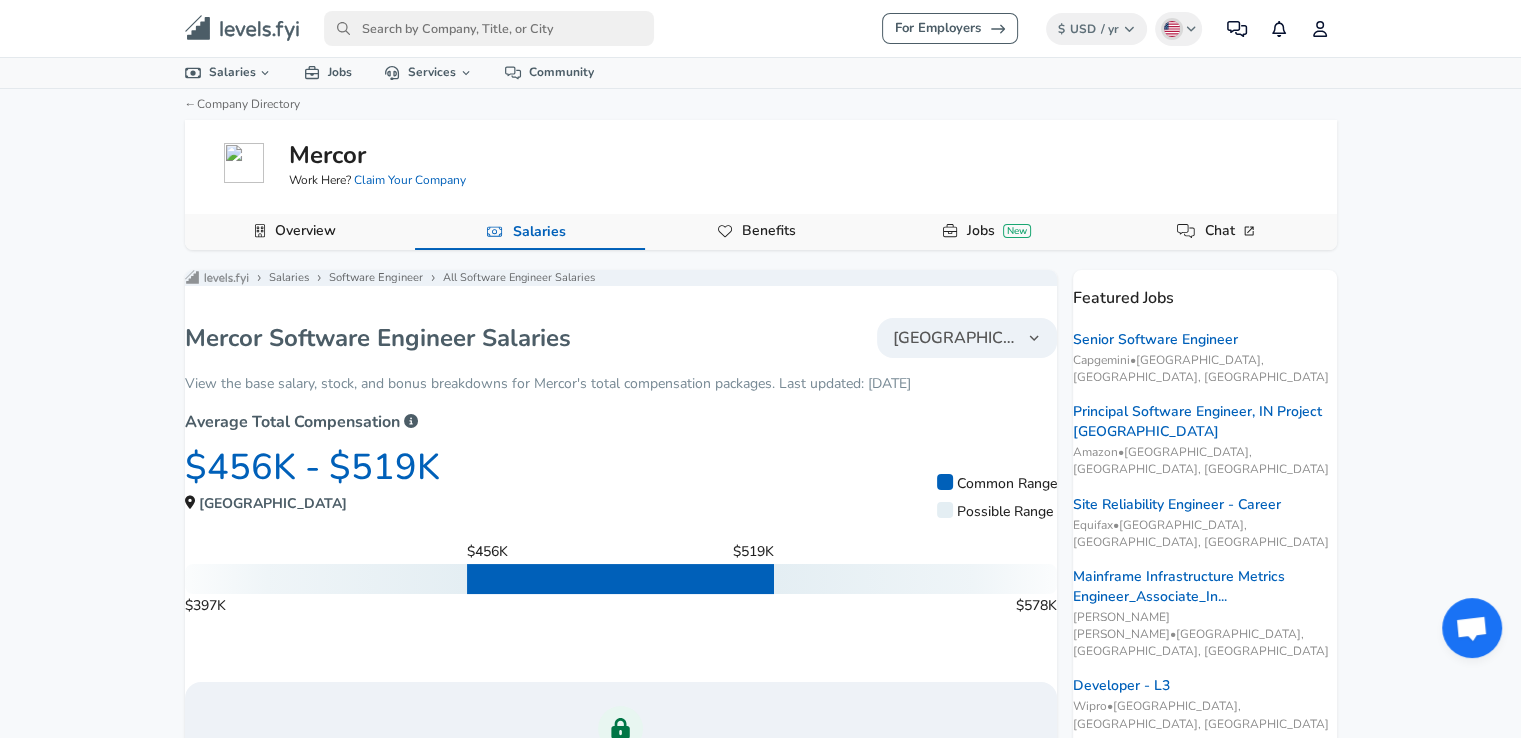 click at bounding box center [489, 28] 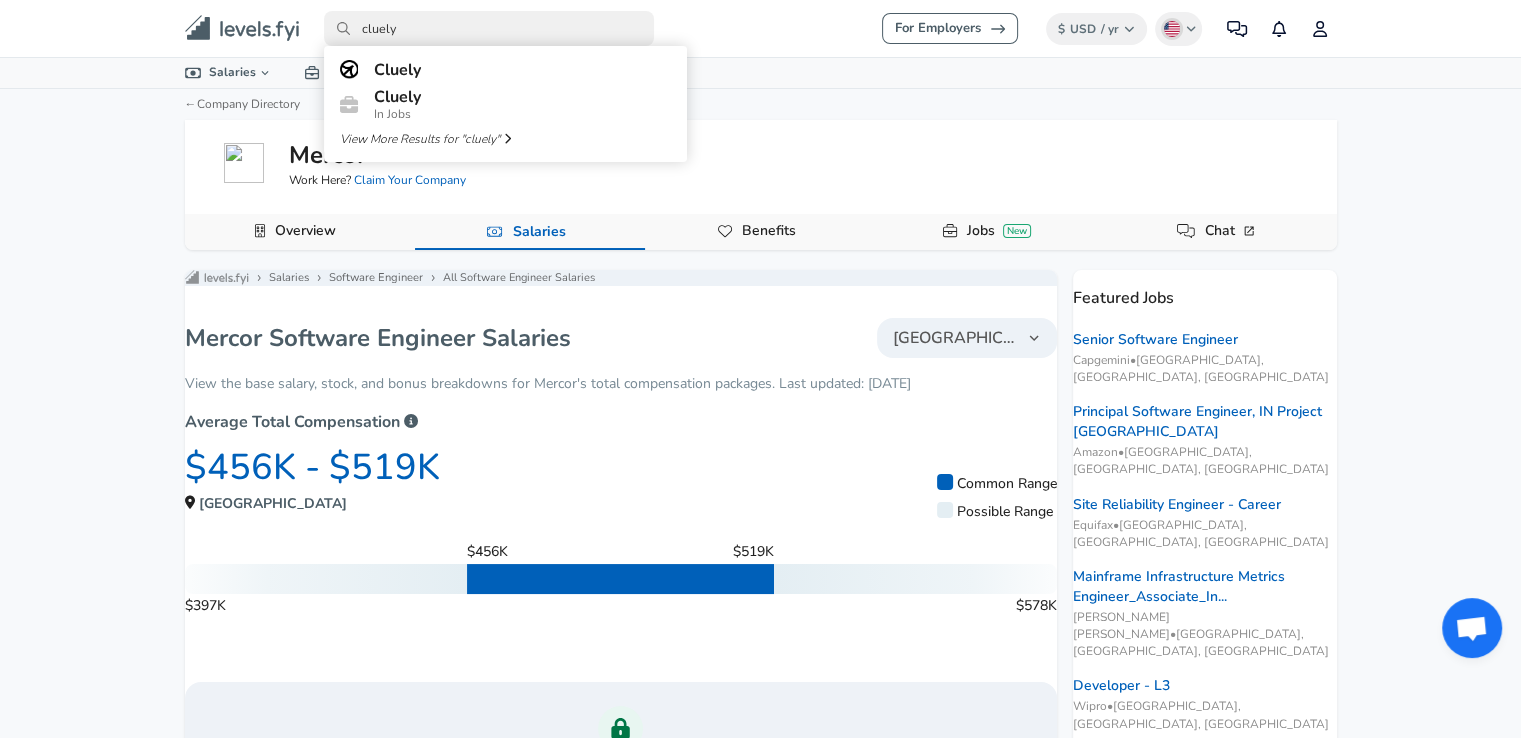 type on "cluely" 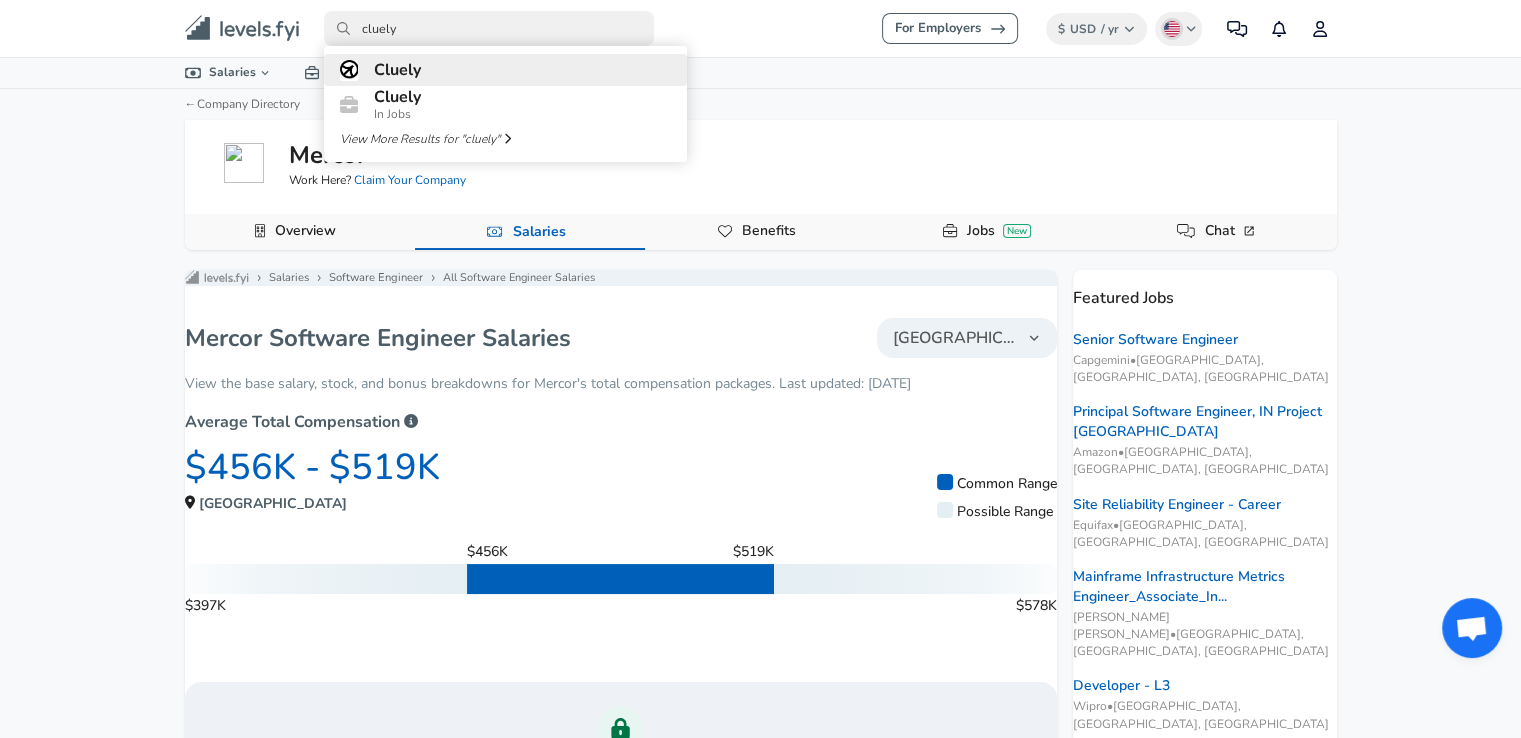 click on "Cluely" at bounding box center (505, 70) 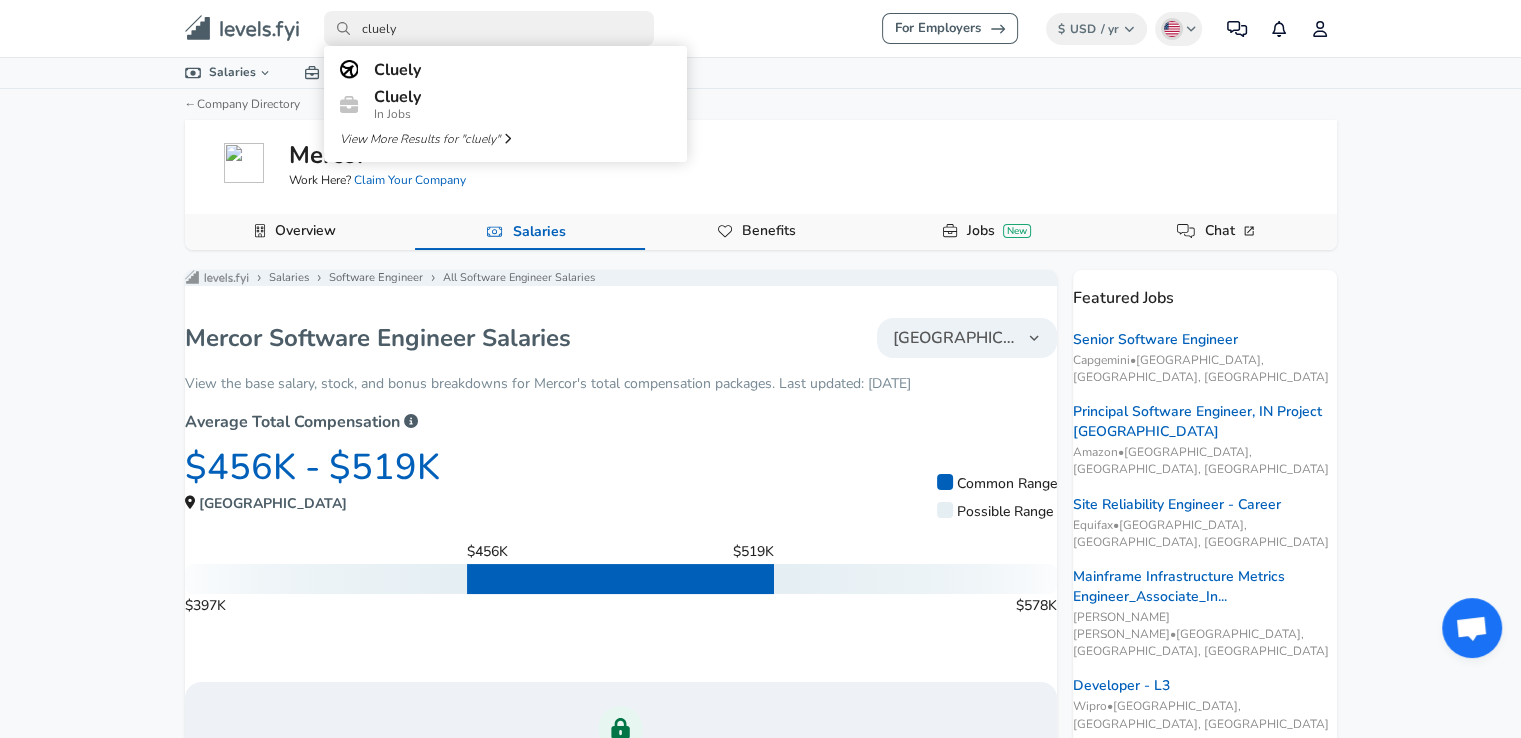 type 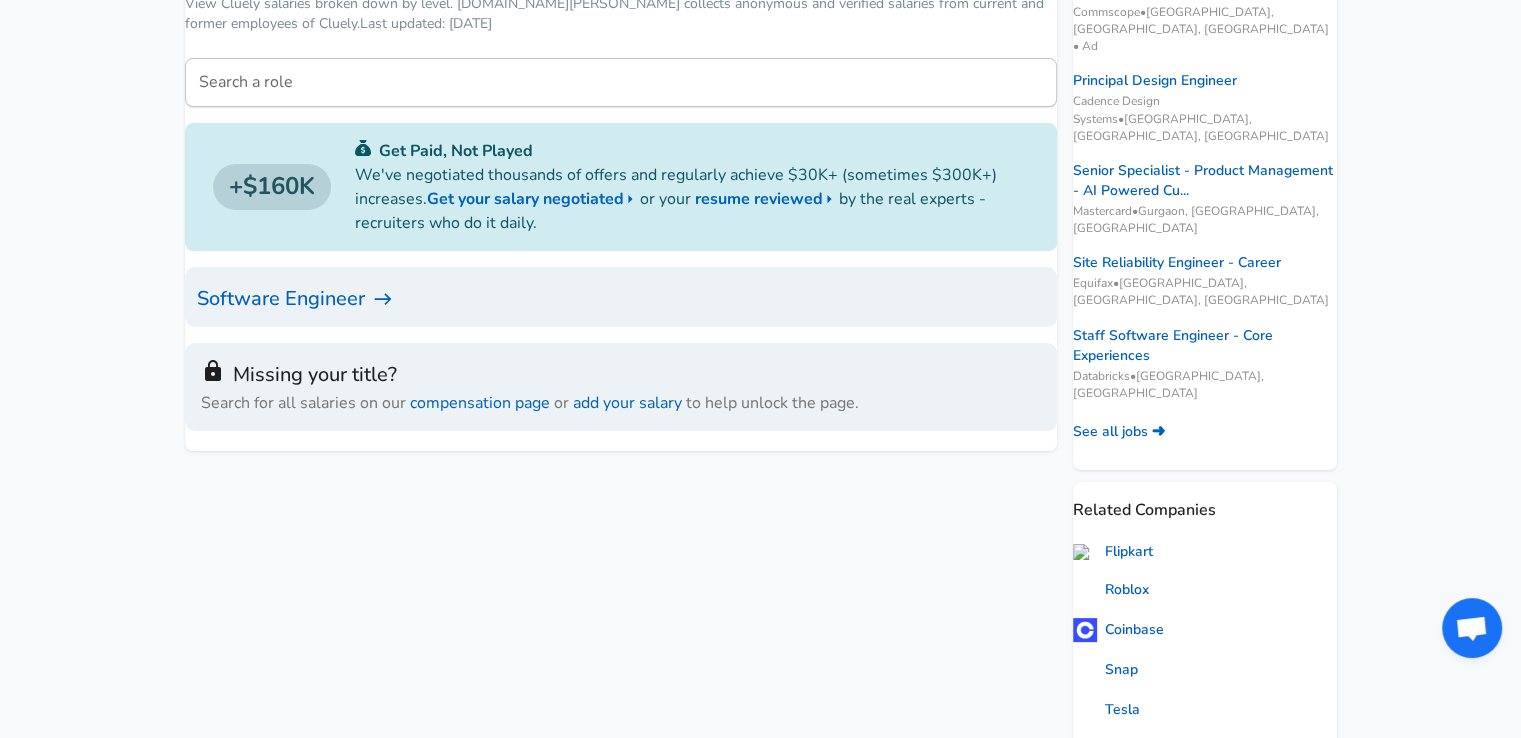 scroll, scrollTop: 0, scrollLeft: 0, axis: both 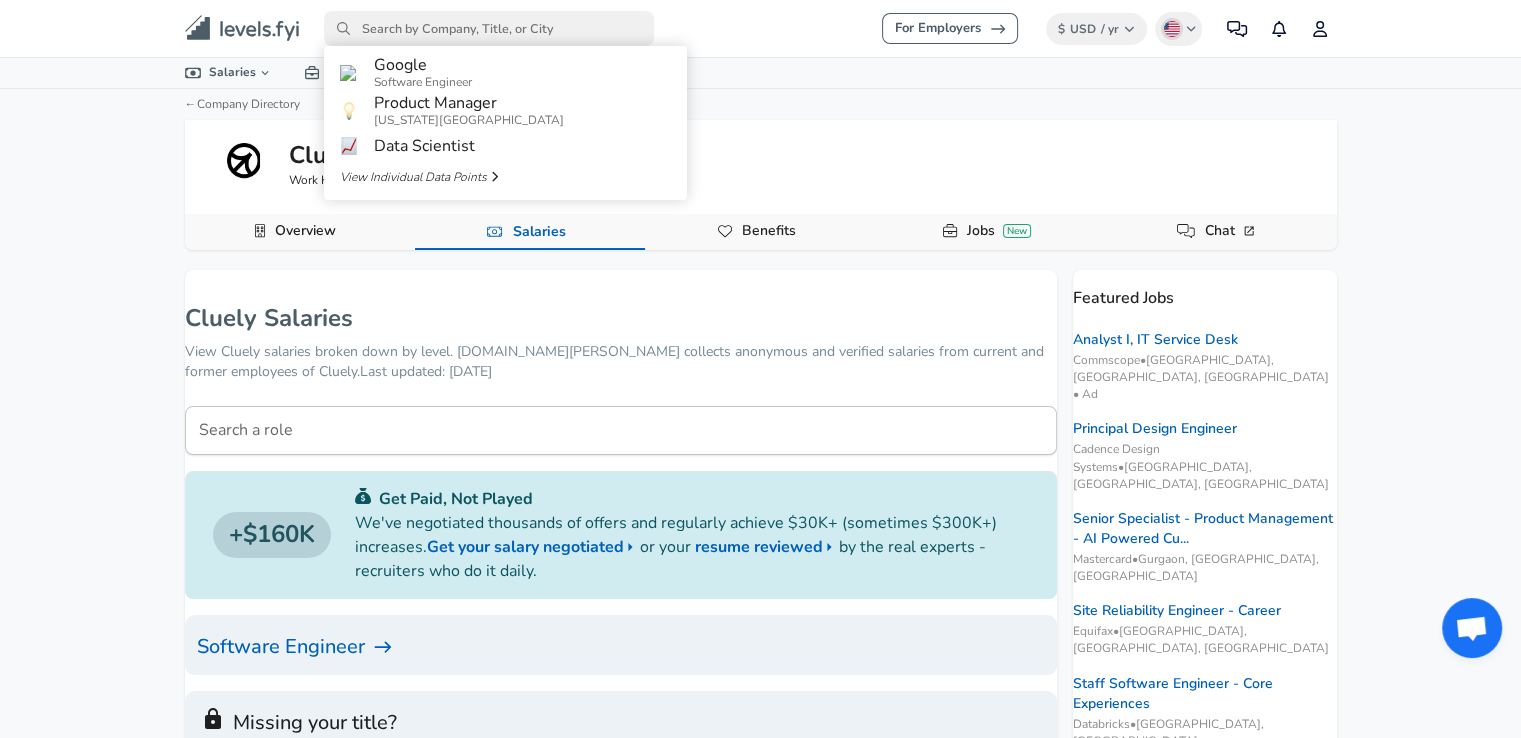 click at bounding box center (489, 28) 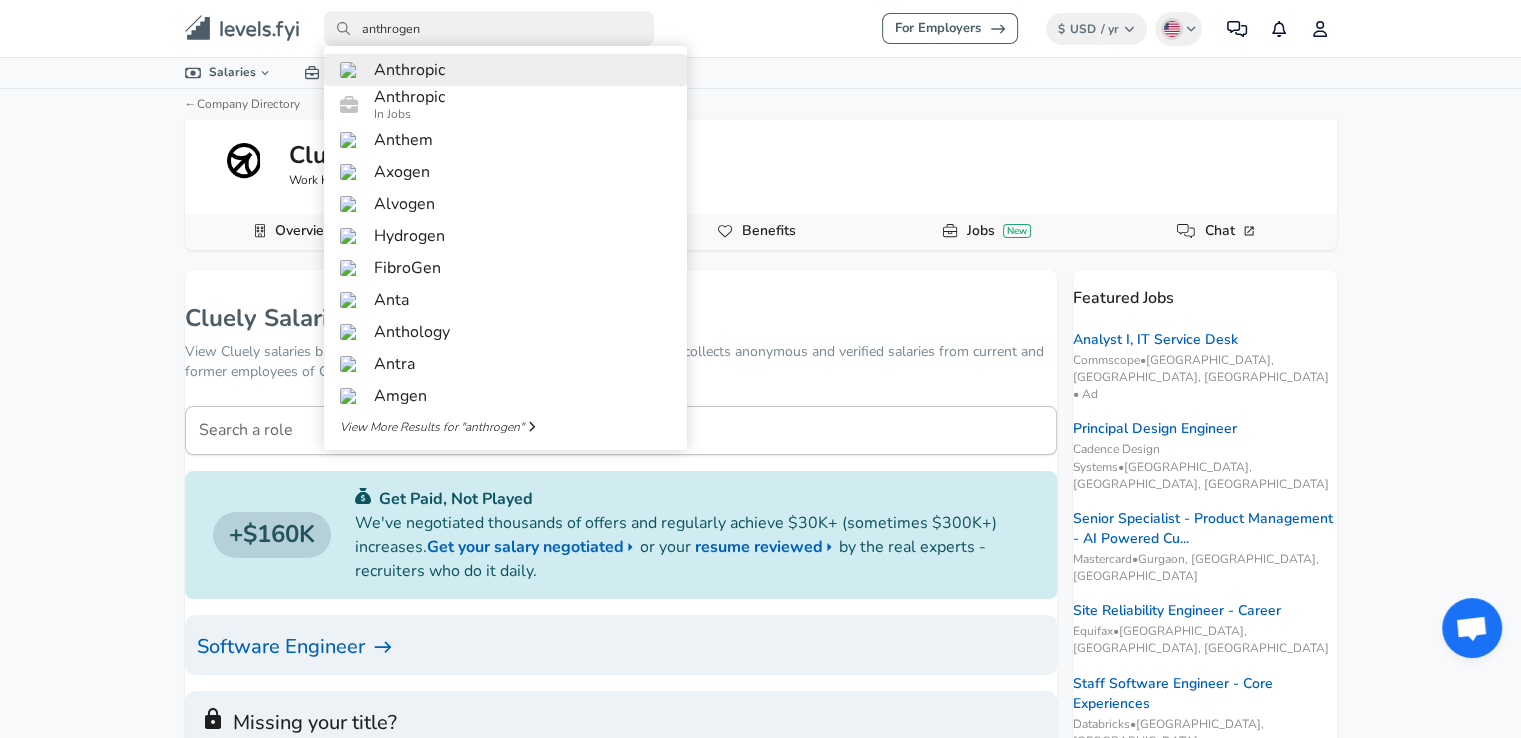type on "anthrogen" 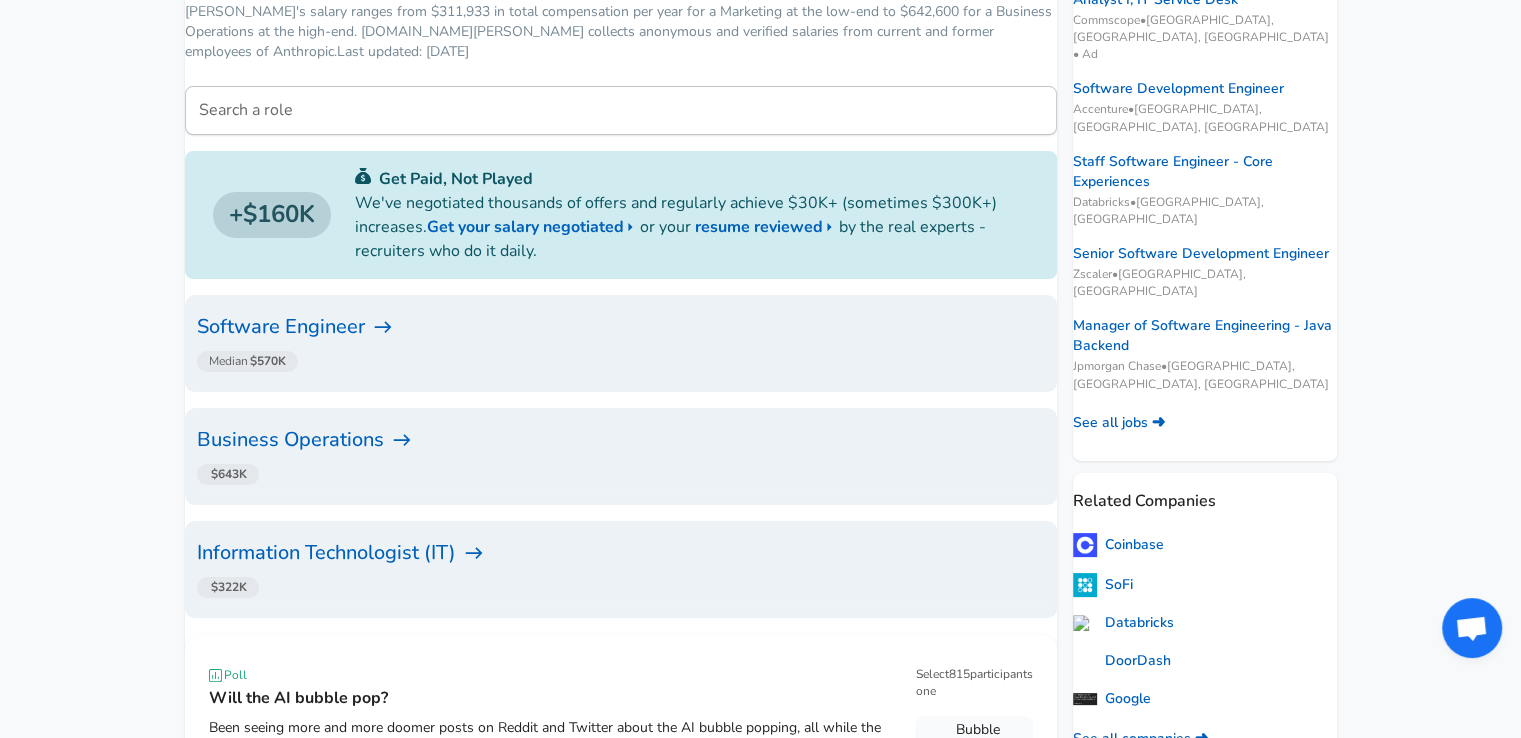 scroll, scrollTop: 342, scrollLeft: 0, axis: vertical 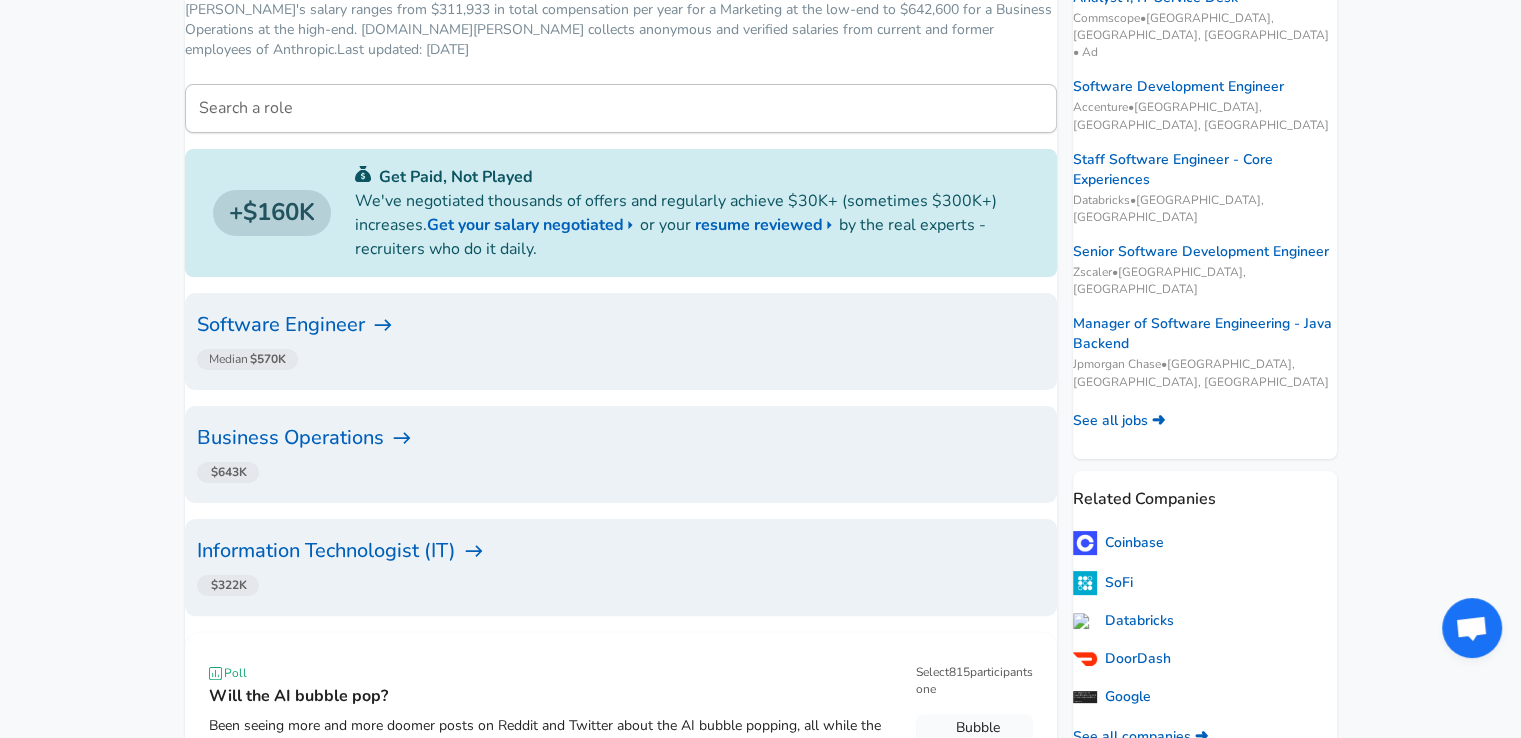 click on "Software Engineer" at bounding box center [621, 325] 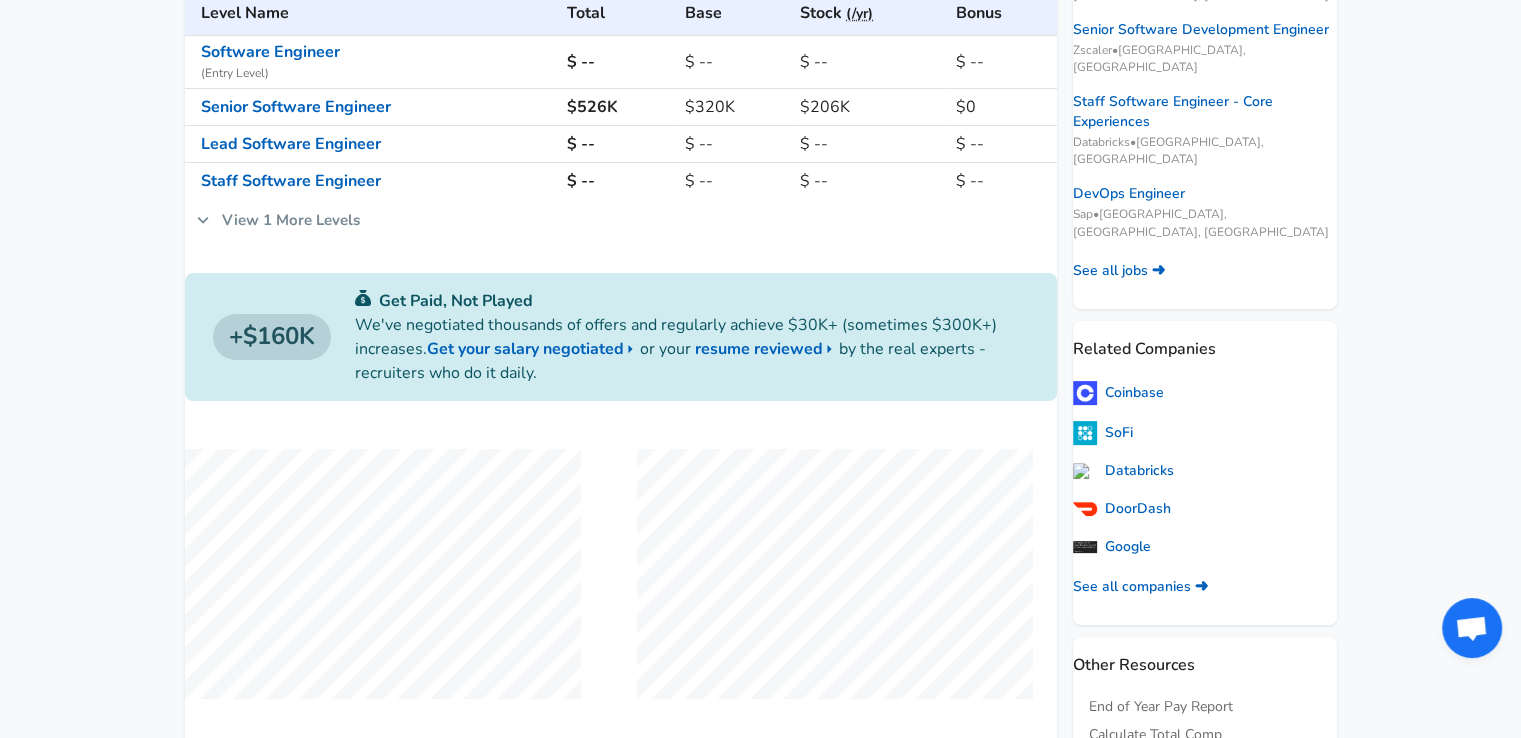 scroll, scrollTop: 516, scrollLeft: 0, axis: vertical 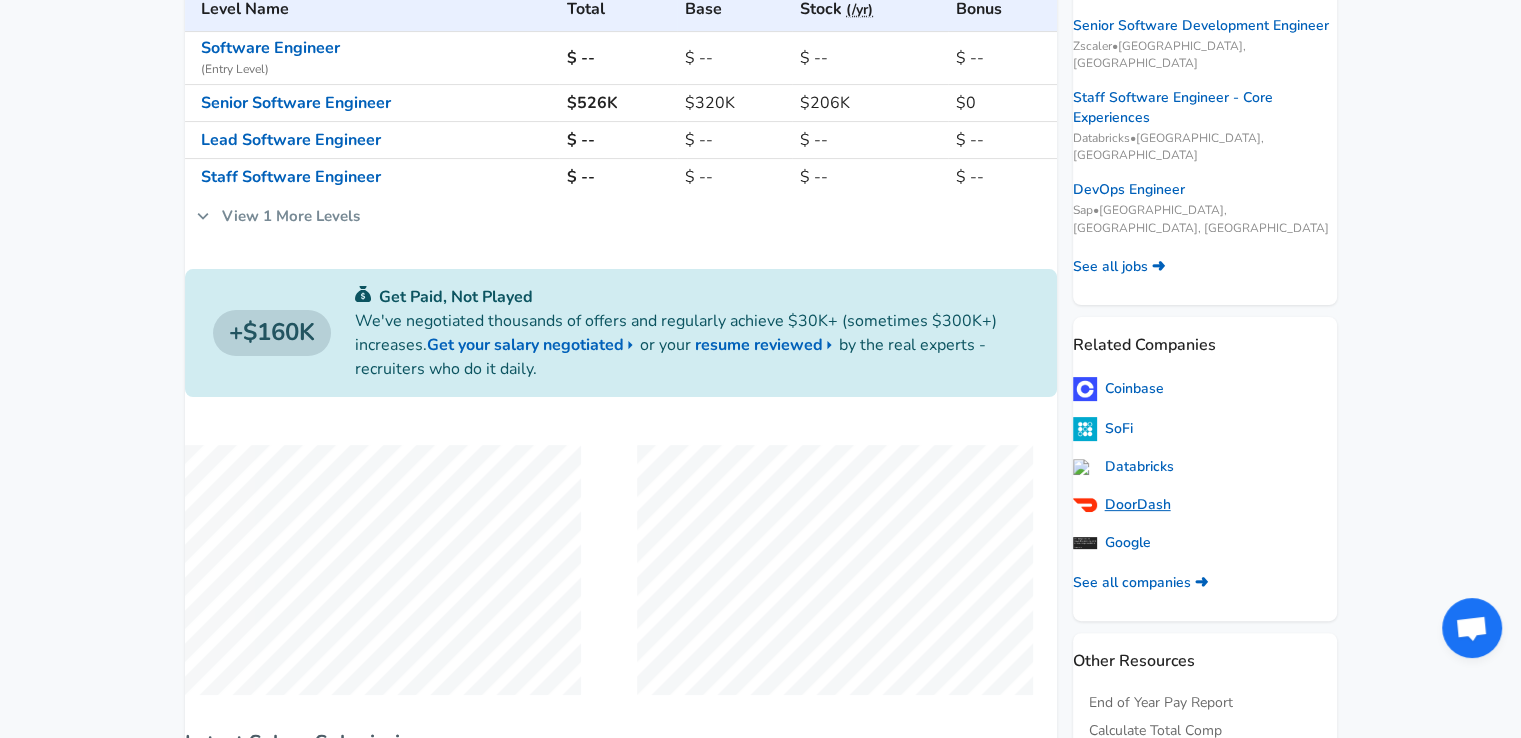 click on "DoorDash" at bounding box center (1122, 505) 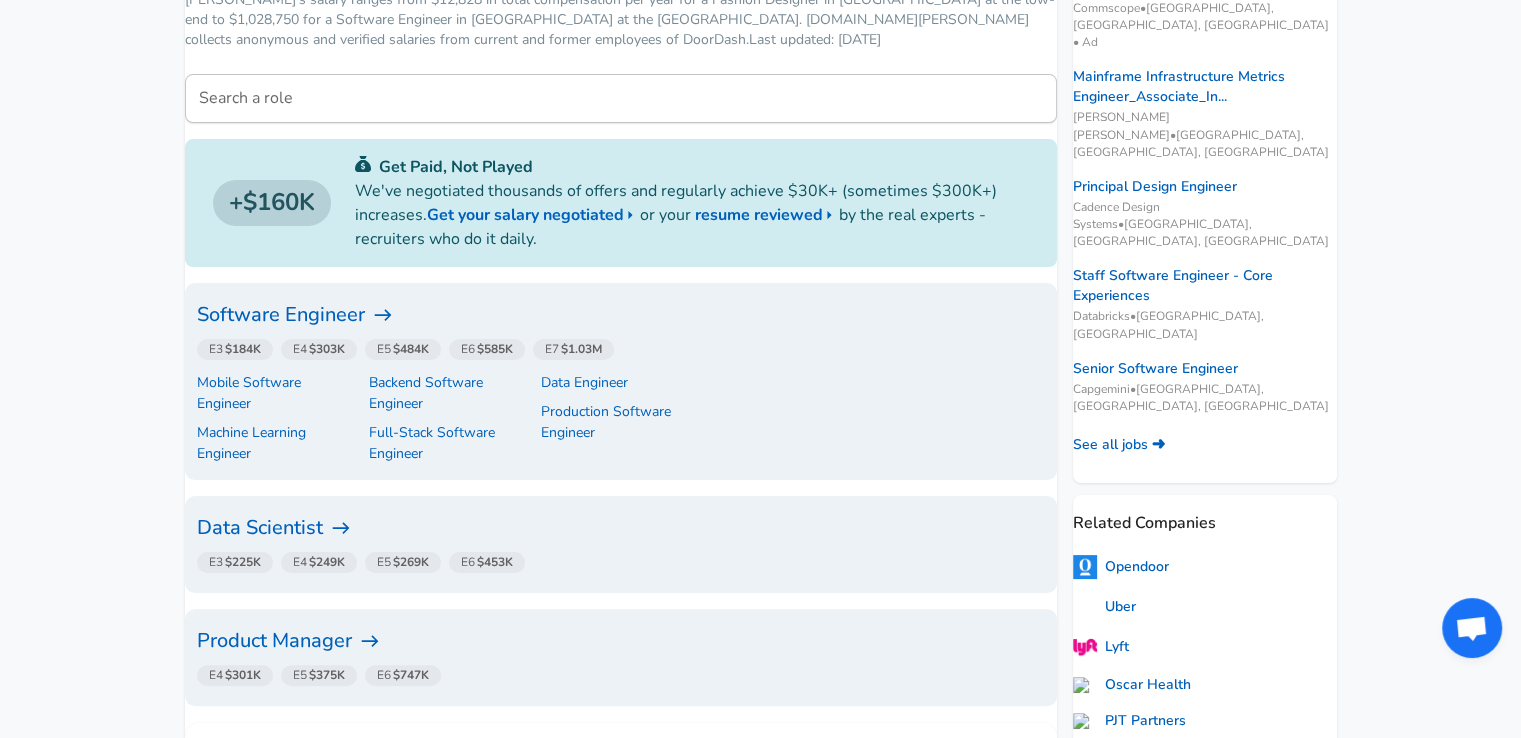 scroll, scrollTop: 353, scrollLeft: 0, axis: vertical 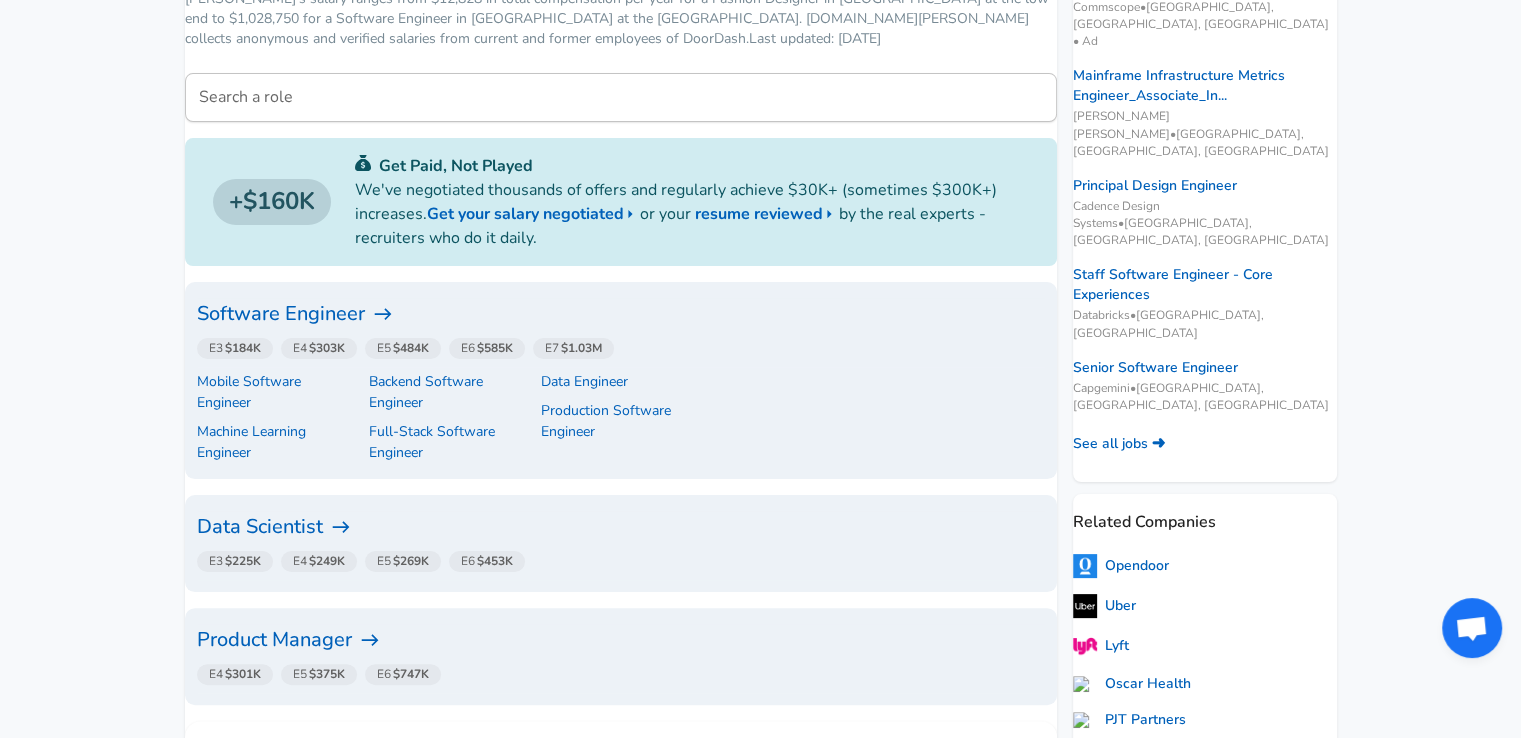 click on "Software Engineer" at bounding box center (621, 314) 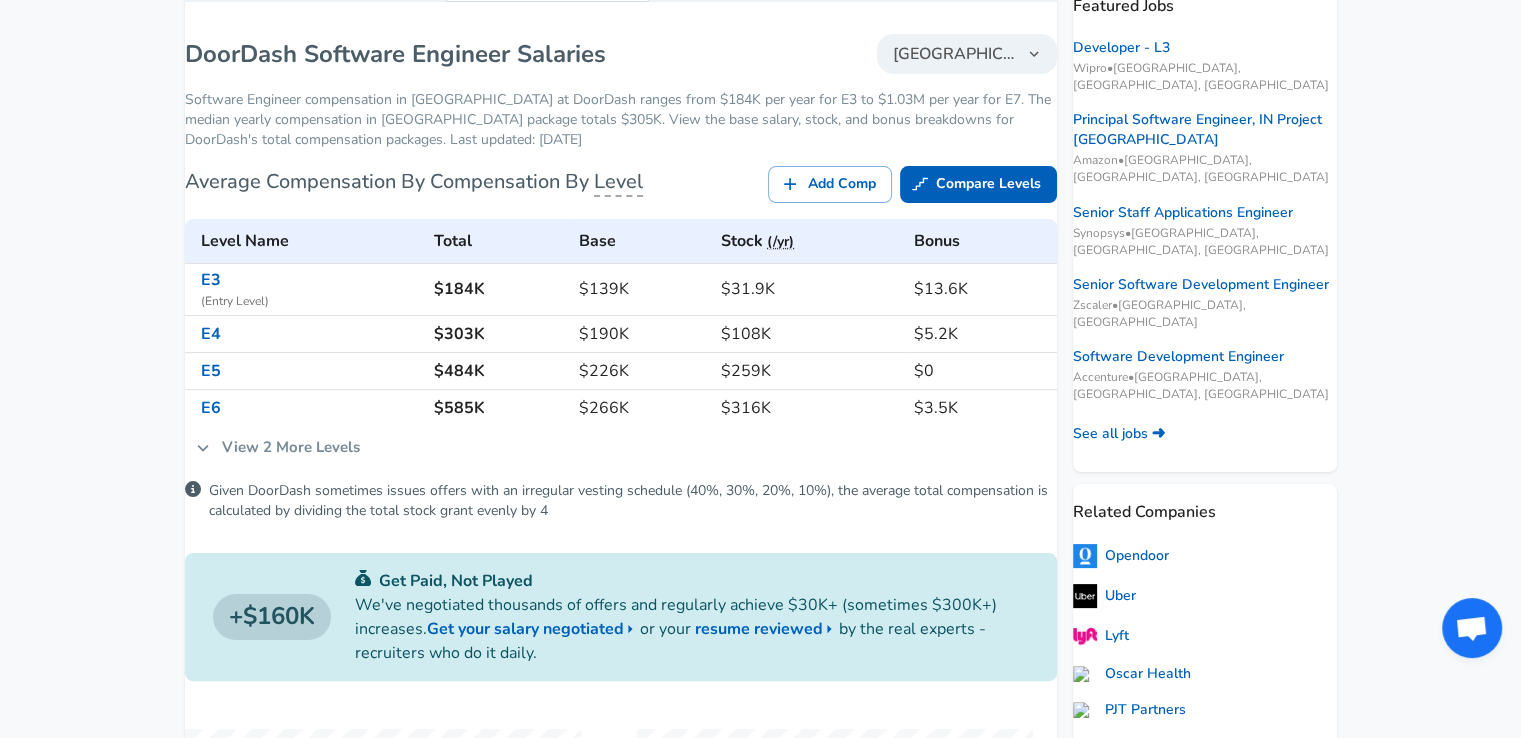 scroll, scrollTop: 312, scrollLeft: 0, axis: vertical 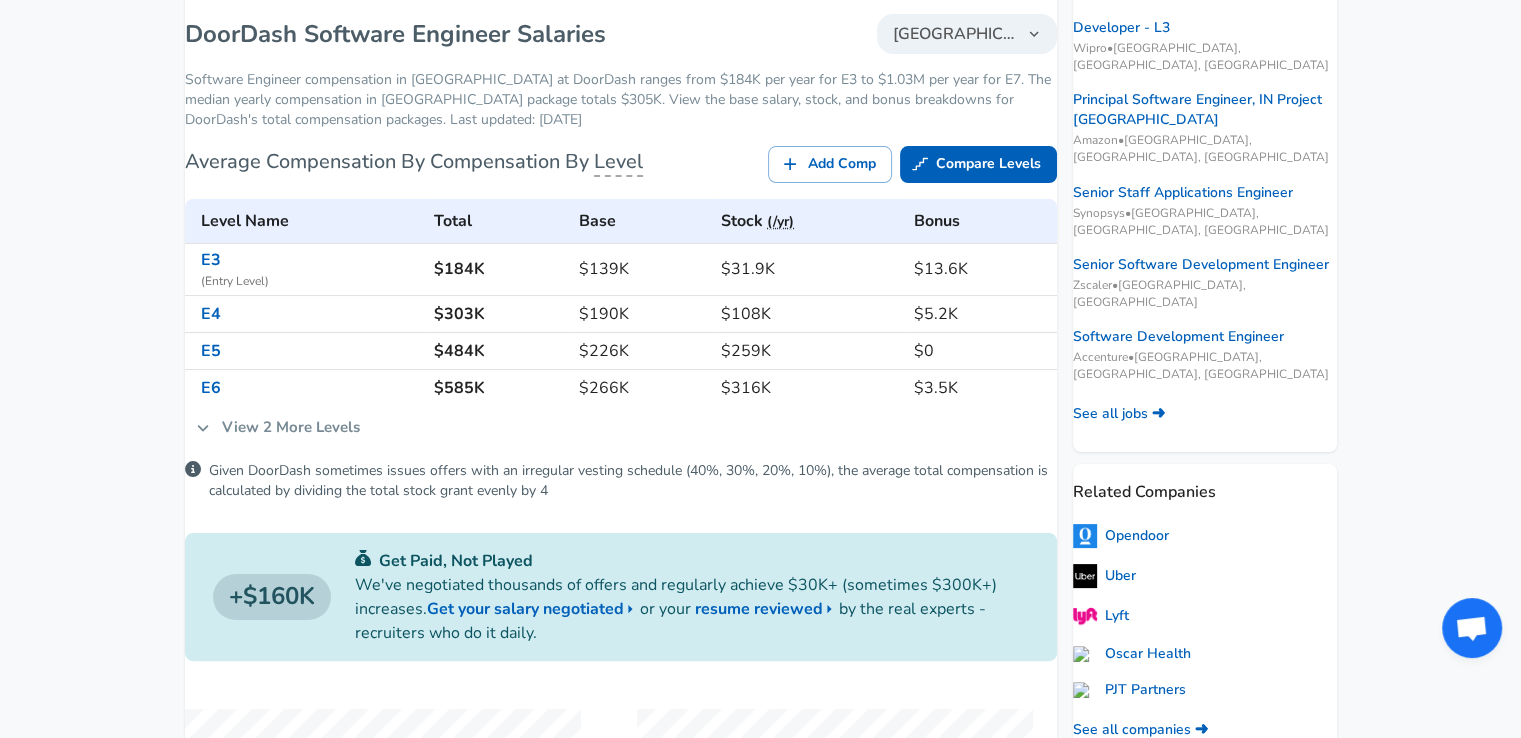 click on "View   2   More Levels" at bounding box center [278, 427] 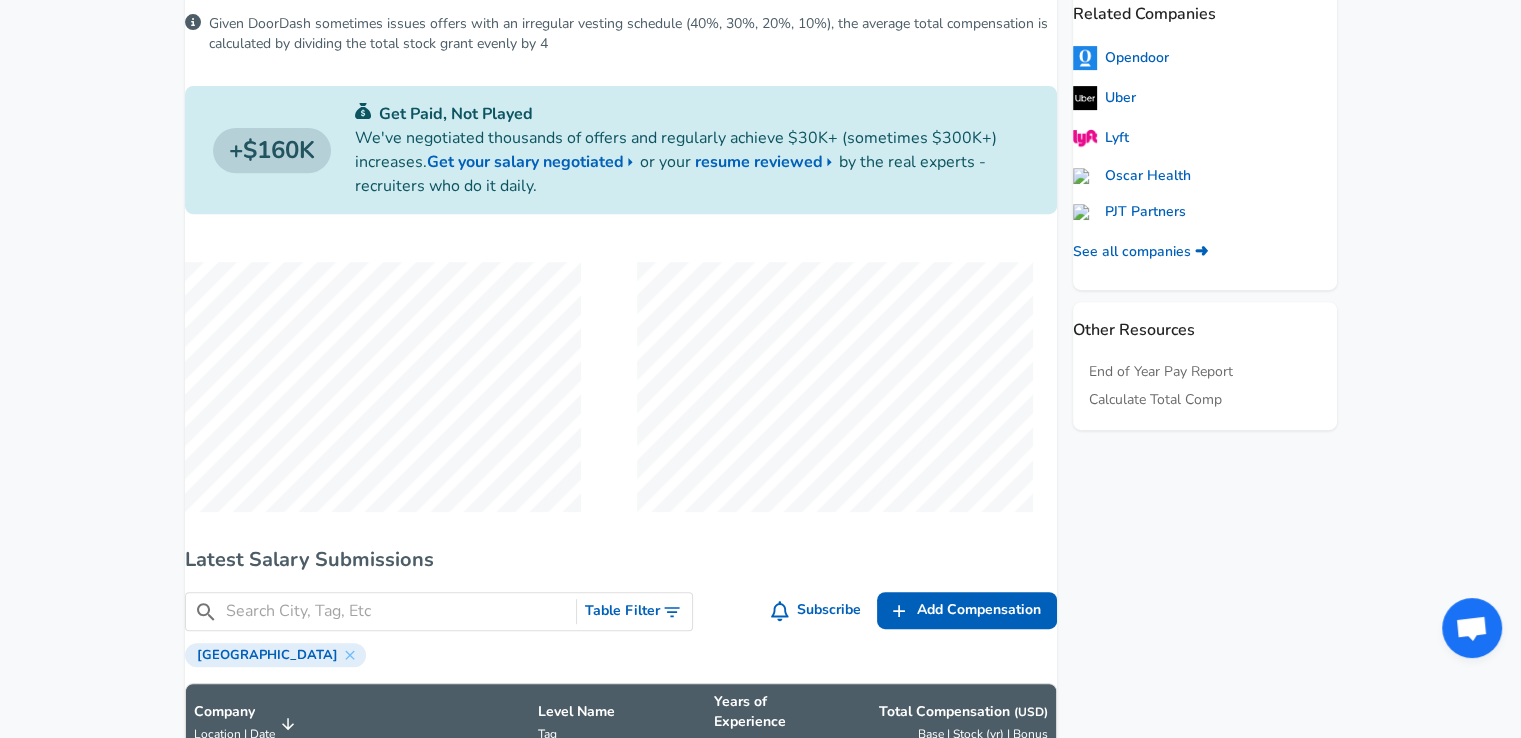 scroll, scrollTop: 791, scrollLeft: 0, axis: vertical 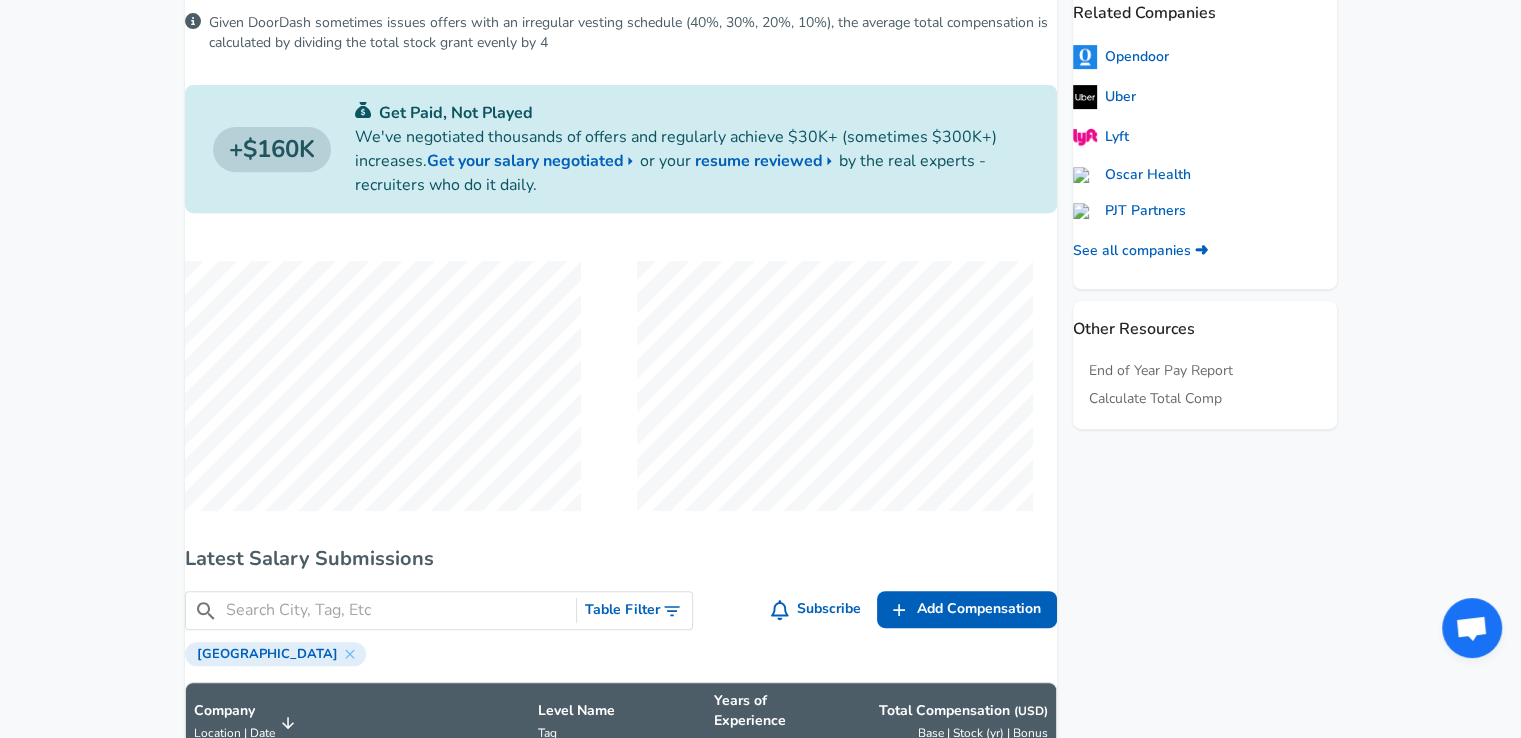 click on "For Employers $ USD / yr Change English (US) Change Community Notifications Profile All Data By Location By Company By Title Salary Calculator Chart Visualizations Verified Salaries Internships Negotiation Support Compare Benefits Who's Hiring 2024 Pay Report Top Paying Companies Integrate Blog Press Google Software Engineer Product Manager [US_STATE][GEOGRAPHIC_DATA] Area Data Scientist View Individual Data Points   Levels FYI Logo Salaries 📂   All Data 🌎   By Location 🏢   By Company 🖋    By Title 🏭️    By Industry 📍   Salary Heatmap 📈   Chart Visualizations 🔥   Real-time Percentiles 🎓   Internships ❣️   Compare Benefits 🎬   2024 Pay Report 🏆   Top Paying Companies 💸   Calculate Meeting Cost #️⃣   Salary Calculator Contribute Add Salary Add Company Benefits Add Level Mapping Jobs Services Candidate Services 💵  Negotiation Coaching 📄  Resume Review 🎁  Gift a Resume Review For Employers Interactive Offers Real-time Percentiles  🔥 Compensation Benchmarking Community" at bounding box center (760, -422) 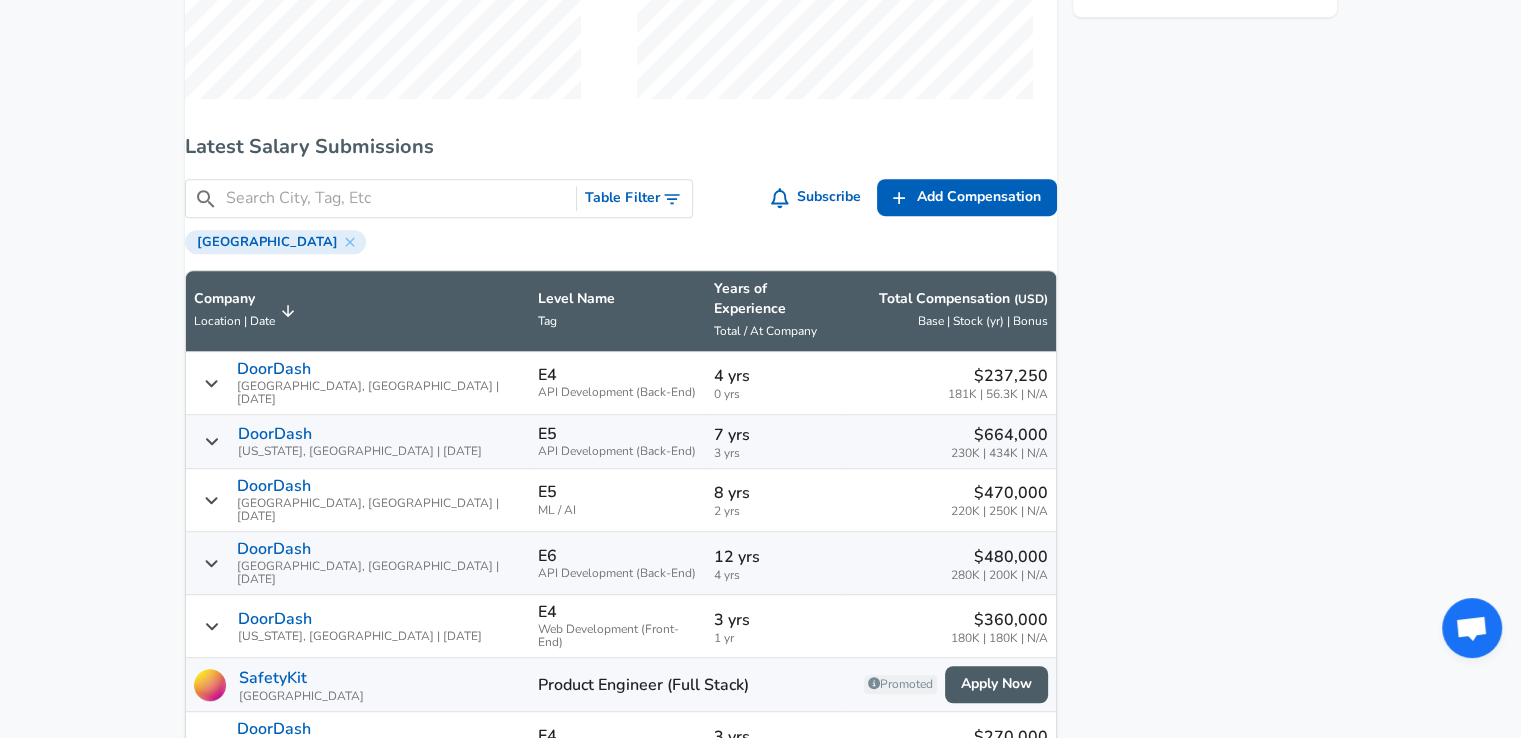 scroll, scrollTop: 1200, scrollLeft: 0, axis: vertical 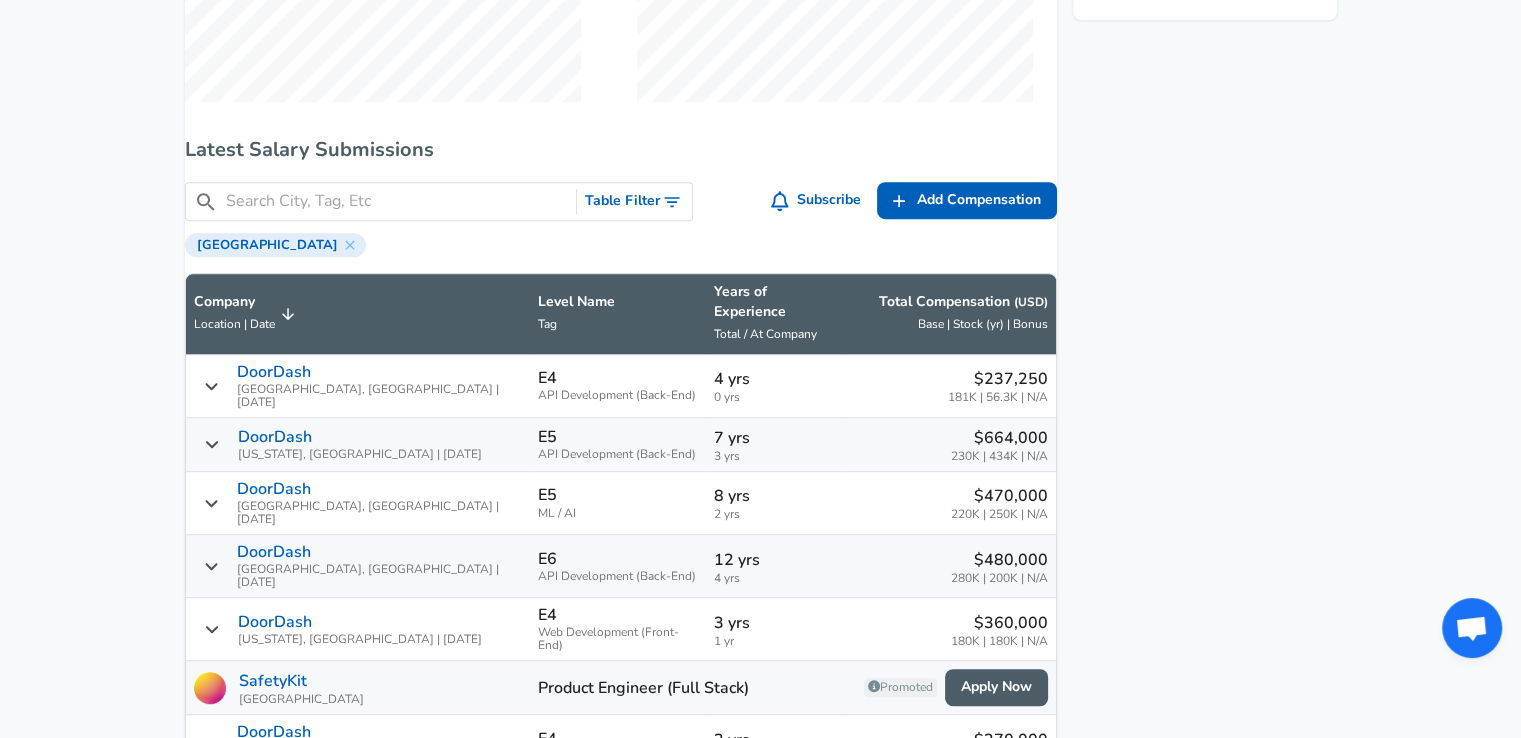 click on "Table Filter" at bounding box center (634, 201) 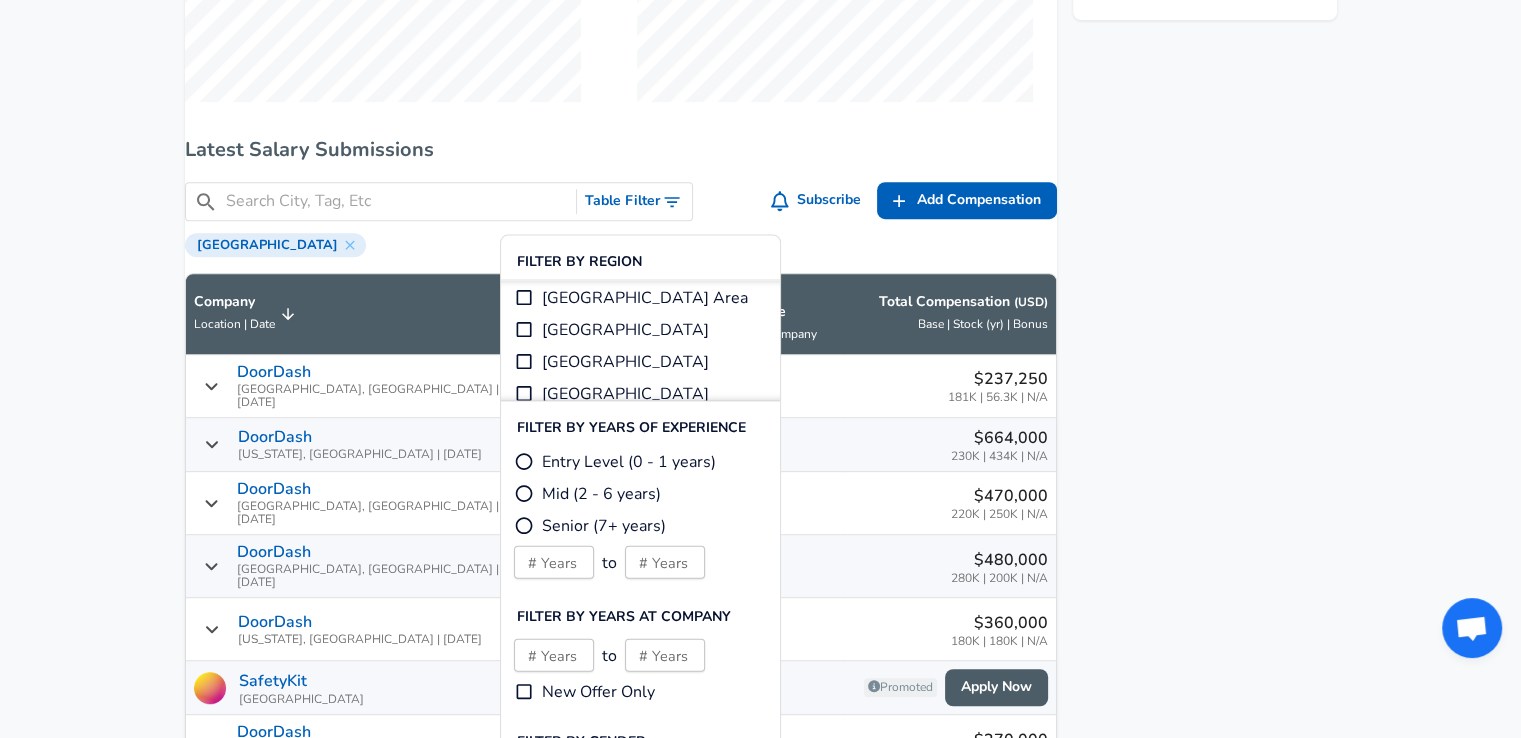 scroll, scrollTop: 87, scrollLeft: 0, axis: vertical 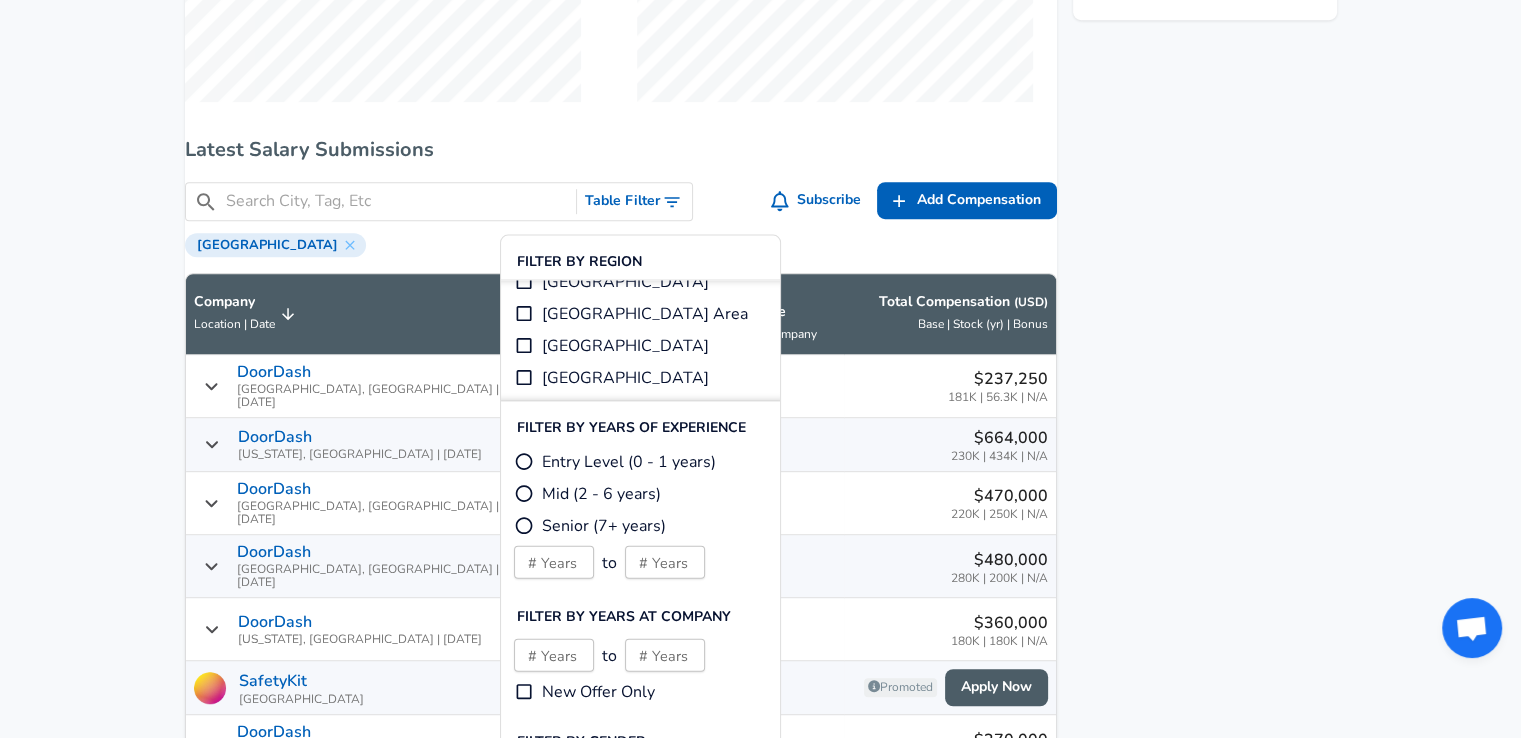 click on "[GEOGRAPHIC_DATA]" at bounding box center [625, 345] 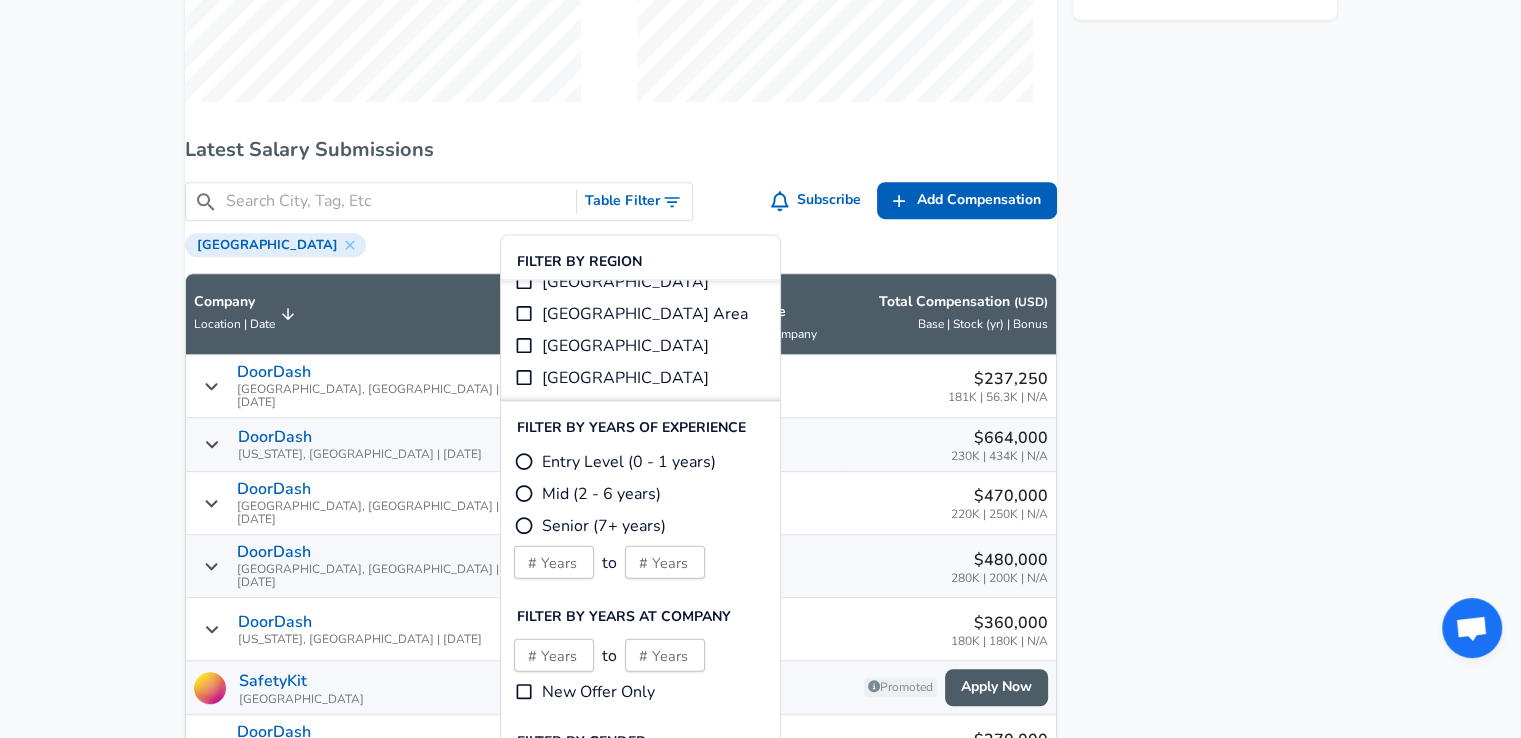 click on "[GEOGRAPHIC_DATA]" at bounding box center [524, 345] 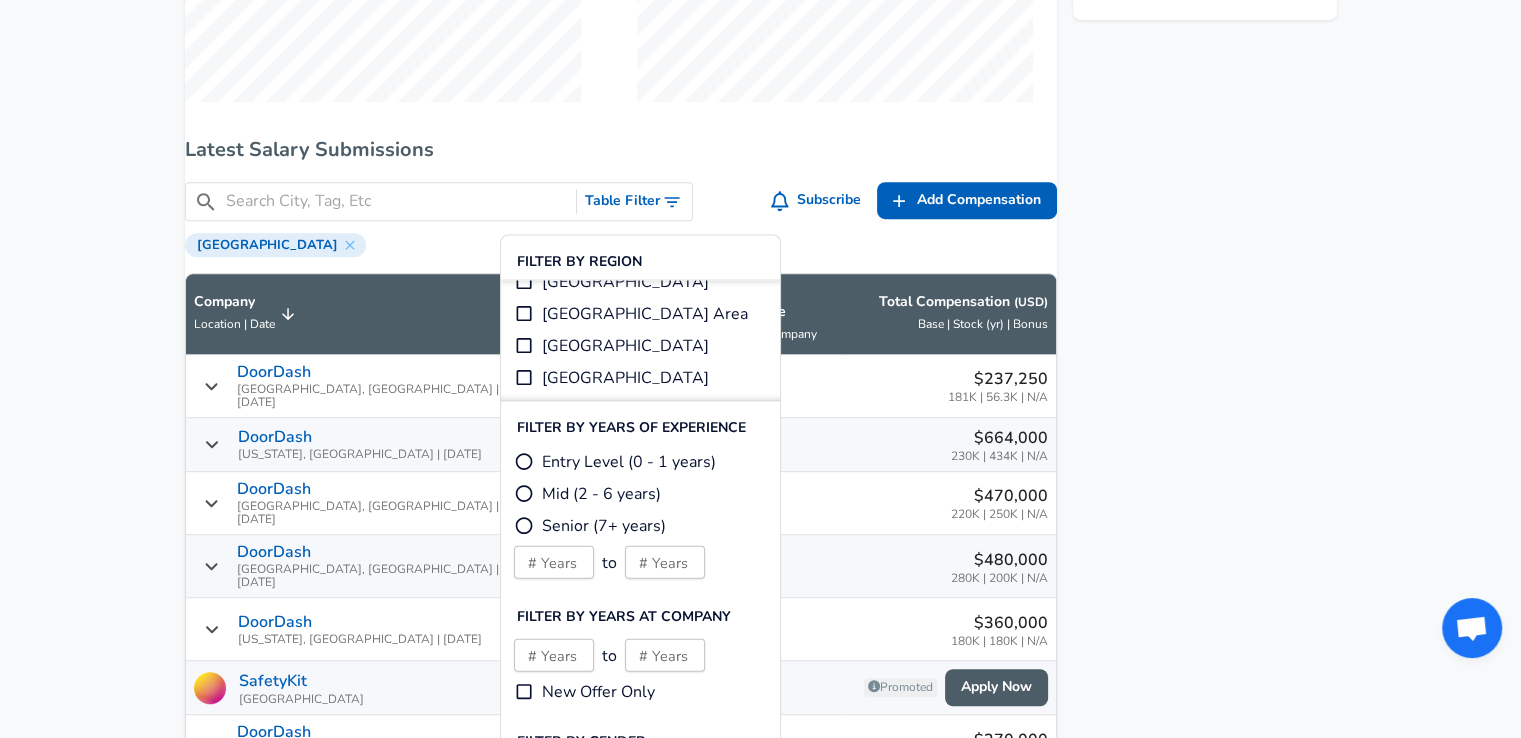 checkbox on "true" 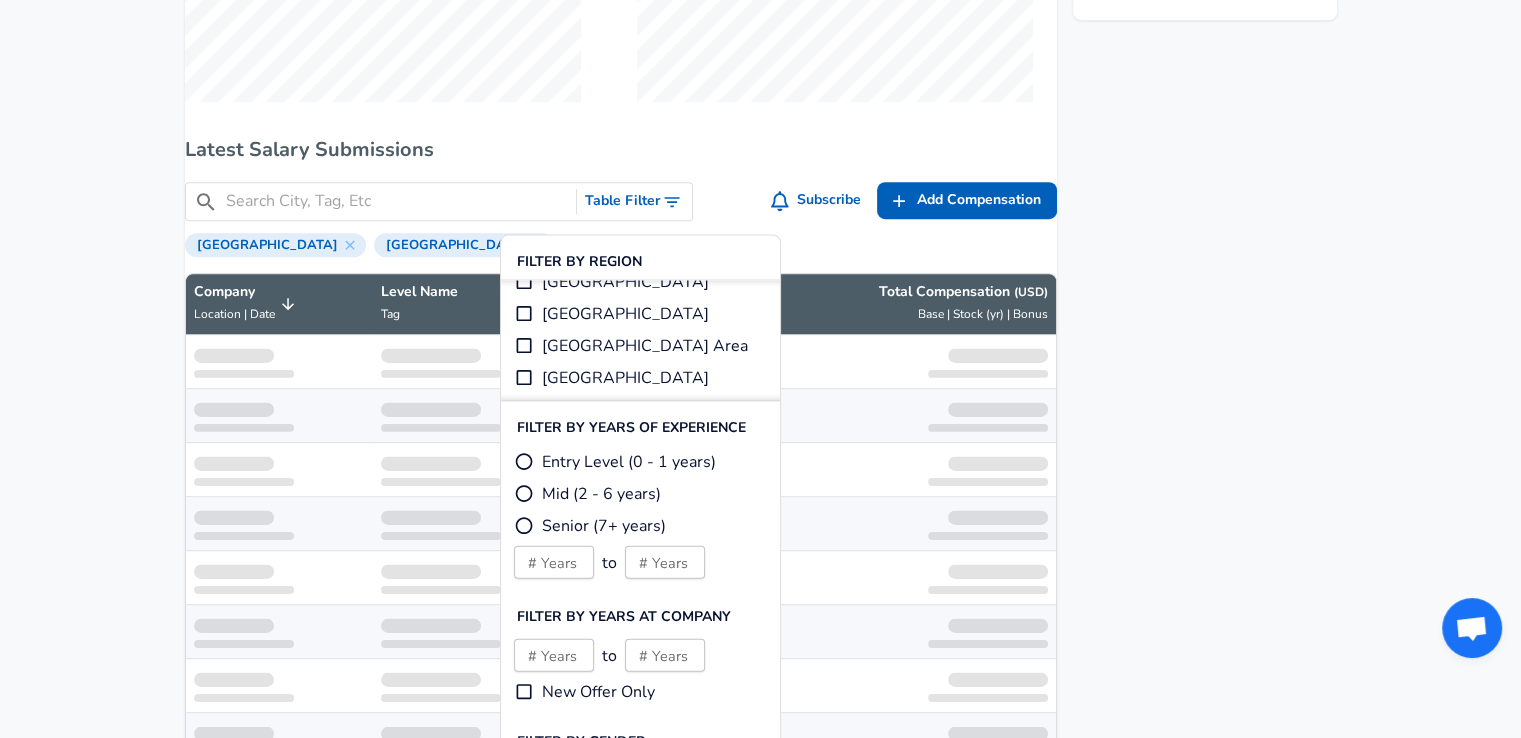 scroll, scrollTop: 0, scrollLeft: 0, axis: both 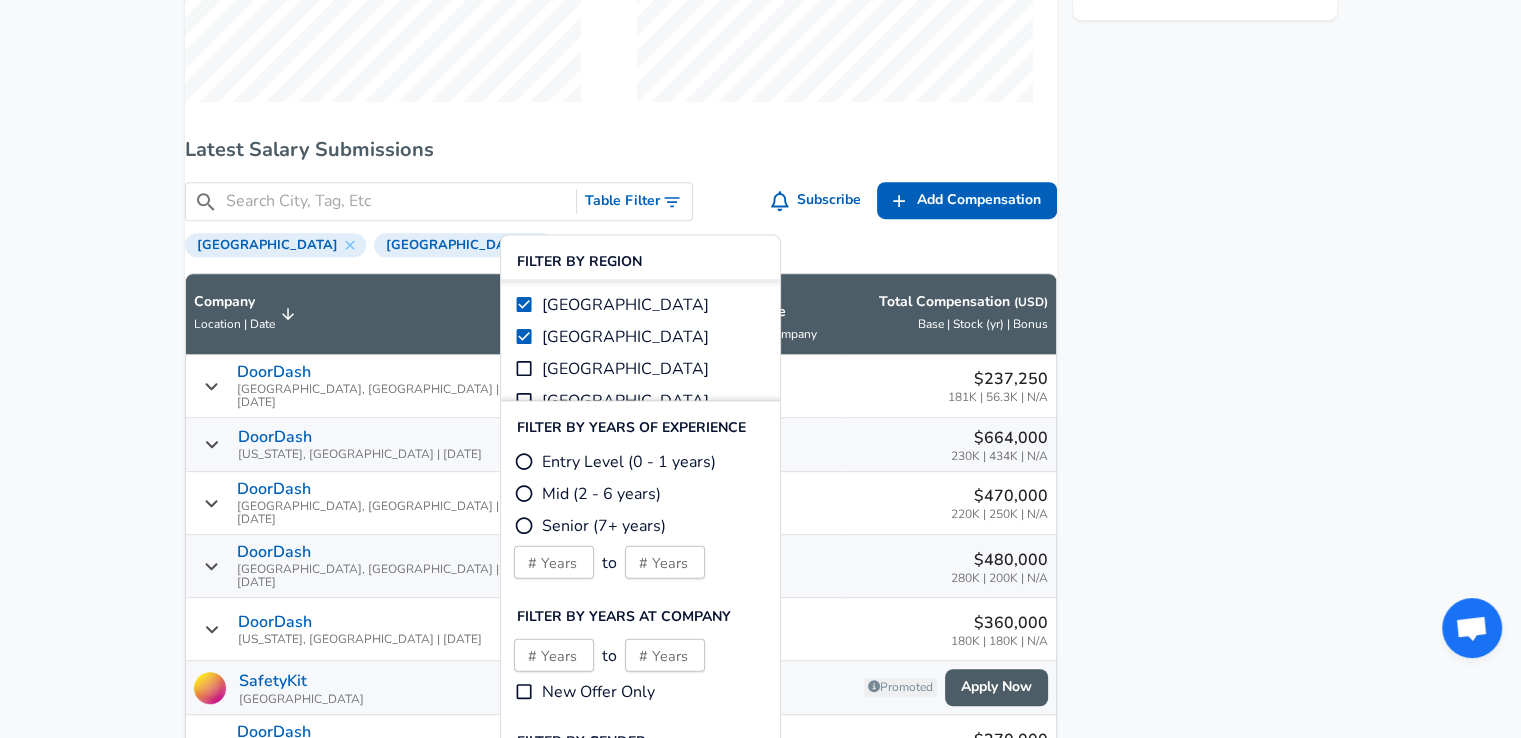 click on "For Employers $ USD / yr Change English (US) Change Community Notifications Profile All Data By Location By Company By Title Salary Calculator Chart Visualizations Verified Salaries Internships Negotiation Support Compare Benefits Who's Hiring 2024 Pay Report Top Paying Companies Integrate Blog Press Google Software Engineer Product Manager [US_STATE][GEOGRAPHIC_DATA] Area Data Scientist View Individual Data Points   Levels FYI Logo Salaries 📂   All Data 🌎   By Location 🏢   By Company 🖋    By Title 🏭️    By Industry 📍   Salary Heatmap 📈   Chart Visualizations 🔥   Real-time Percentiles 🎓   Internships ❣️   Compare Benefits 🎬   2024 Pay Report 🏆   Top Paying Companies 💸   Calculate Meeting Cost #️⃣   Salary Calculator Contribute Add Salary Add Company Benefits Add Level Mapping Jobs Services Candidate Services 💵  Negotiation Coaching 📄  Resume Review 🎁  Gift a Resume Review For Employers Interactive Offers Real-time Percentiles  🔥 Compensation Benchmarking Community" at bounding box center [760, -831] 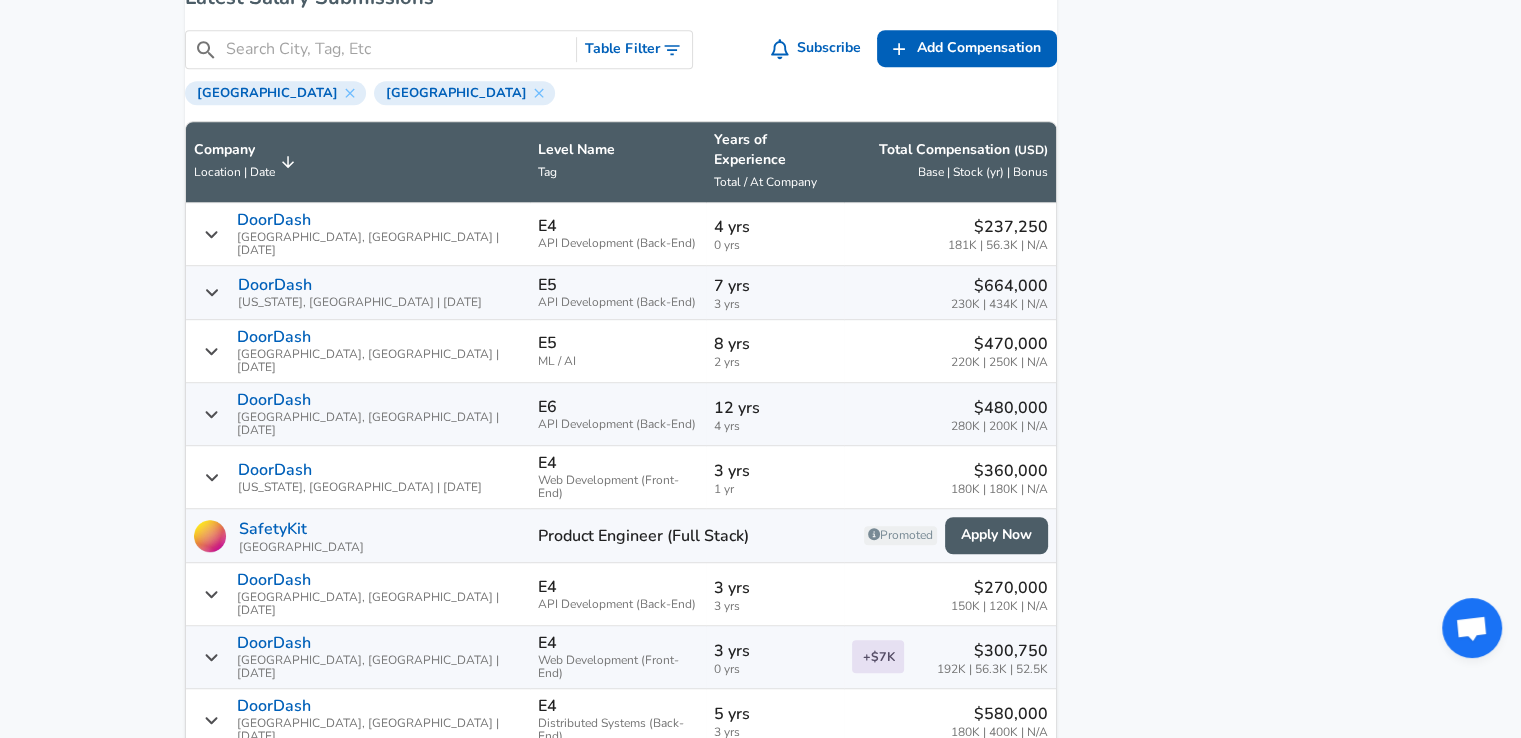 scroll, scrollTop: 1352, scrollLeft: 0, axis: vertical 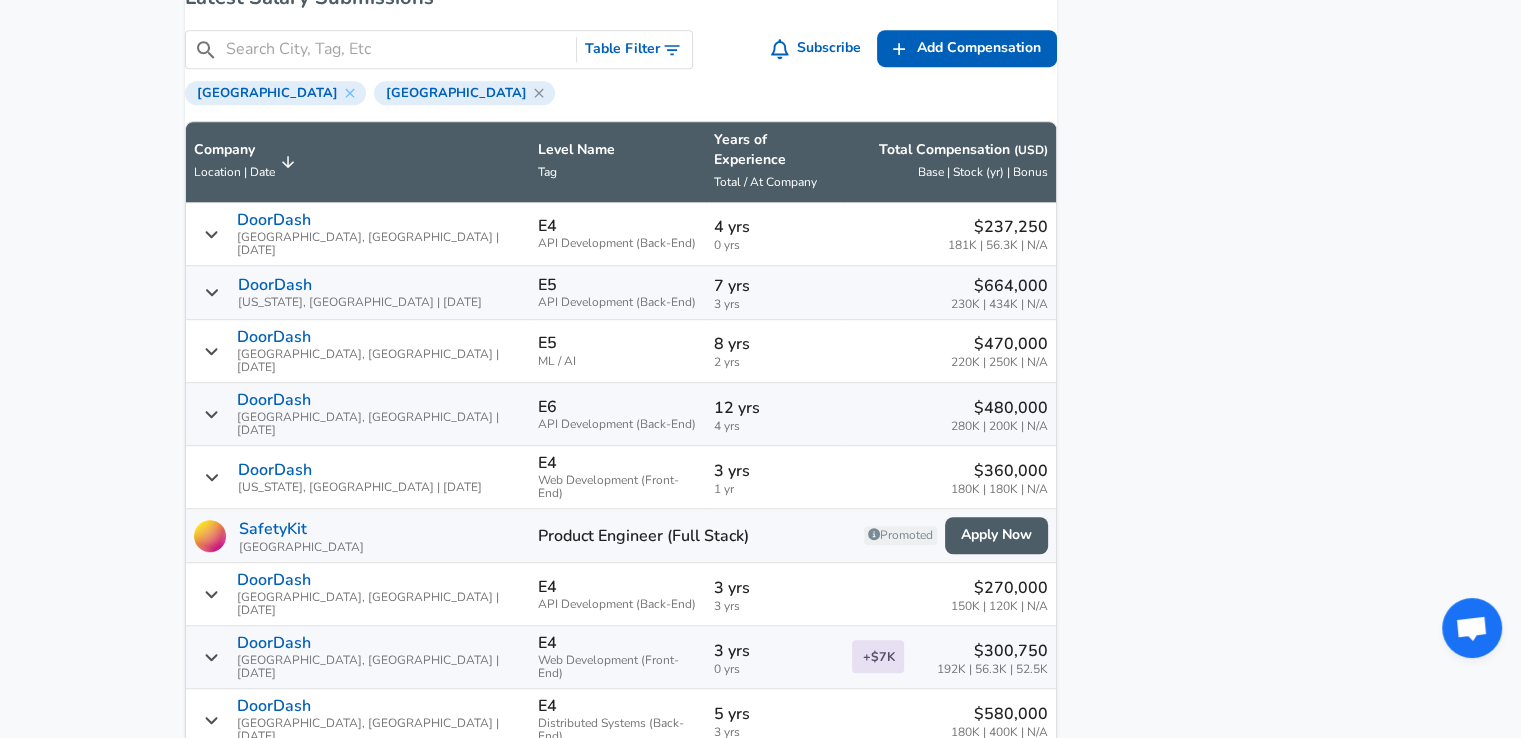 click 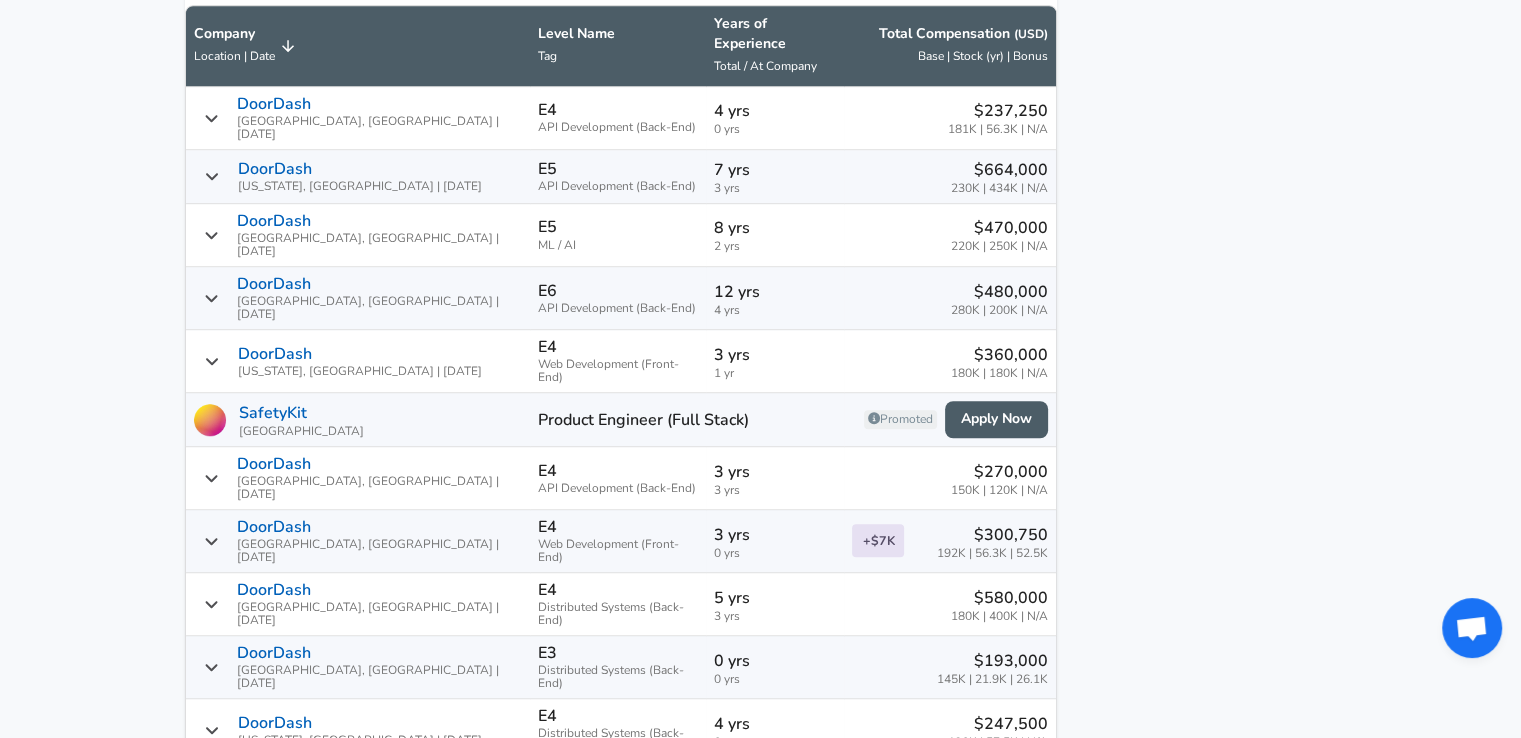 click on "Featured Jobs Developer - L3 Wipro  •  [GEOGRAPHIC_DATA], [GEOGRAPHIC_DATA], [GEOGRAPHIC_DATA]   Principal Software Engineer, IN Project [GEOGRAPHIC_DATA] Tech Amazon  •  [GEOGRAPHIC_DATA], [GEOGRAPHIC_DATA], [GEOGRAPHIC_DATA]   Senior Staff Applications Engineer Synopsys  •  [GEOGRAPHIC_DATA], [GEOGRAPHIC_DATA], [GEOGRAPHIC_DATA]   Senior Software Development Engineer Zscaler  •  [GEOGRAPHIC_DATA], IND   Software Development Engineer Accenture  •  [GEOGRAPHIC_DATA], [GEOGRAPHIC_DATA], [GEOGRAPHIC_DATA]   See all jobs ➜ Related Companies Opendoor Uber Lyft Oscar Health PJT Partners See all companies ➜ Other Resources End of Year Pay Report Calculate Total Comp" at bounding box center [1197, 377] 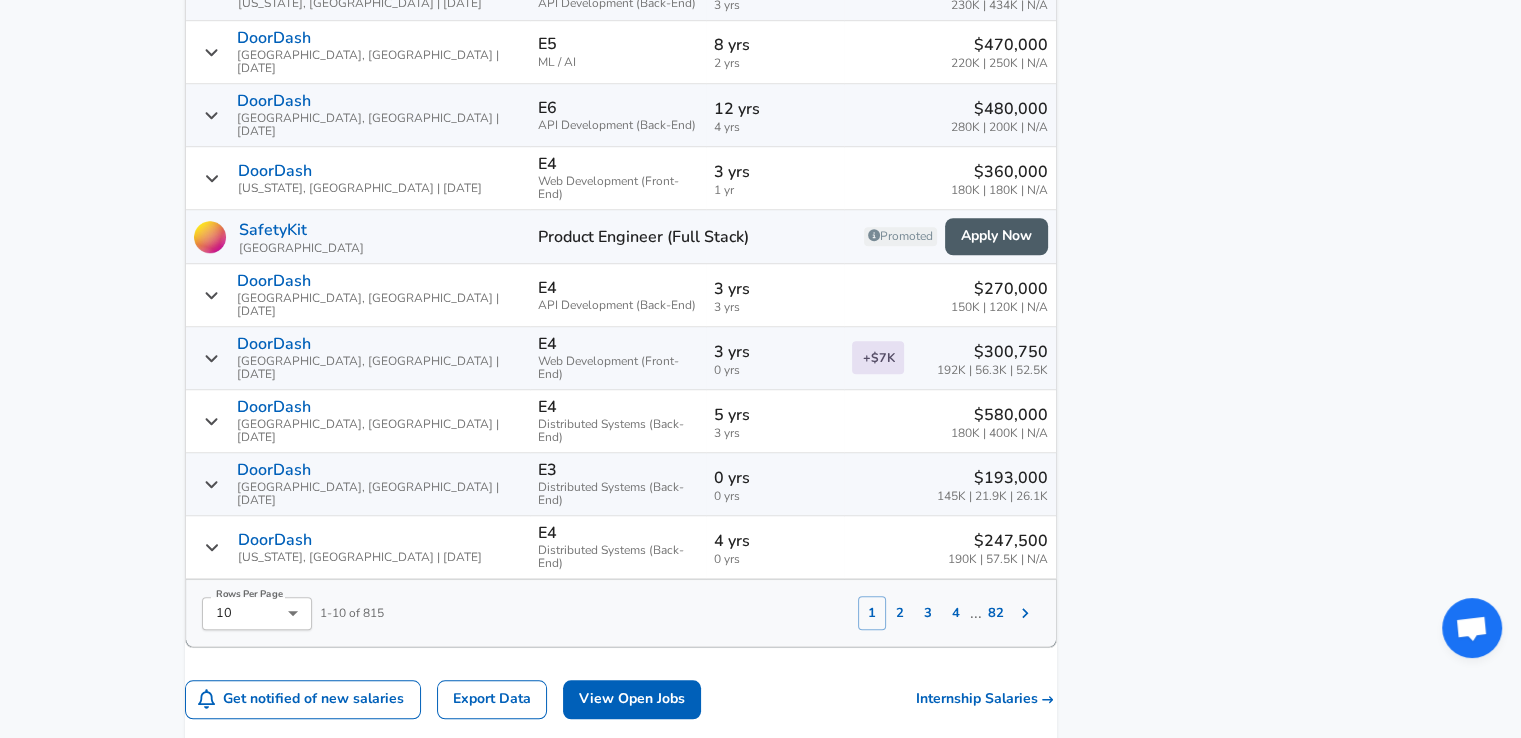 scroll, scrollTop: 1652, scrollLeft: 0, axis: vertical 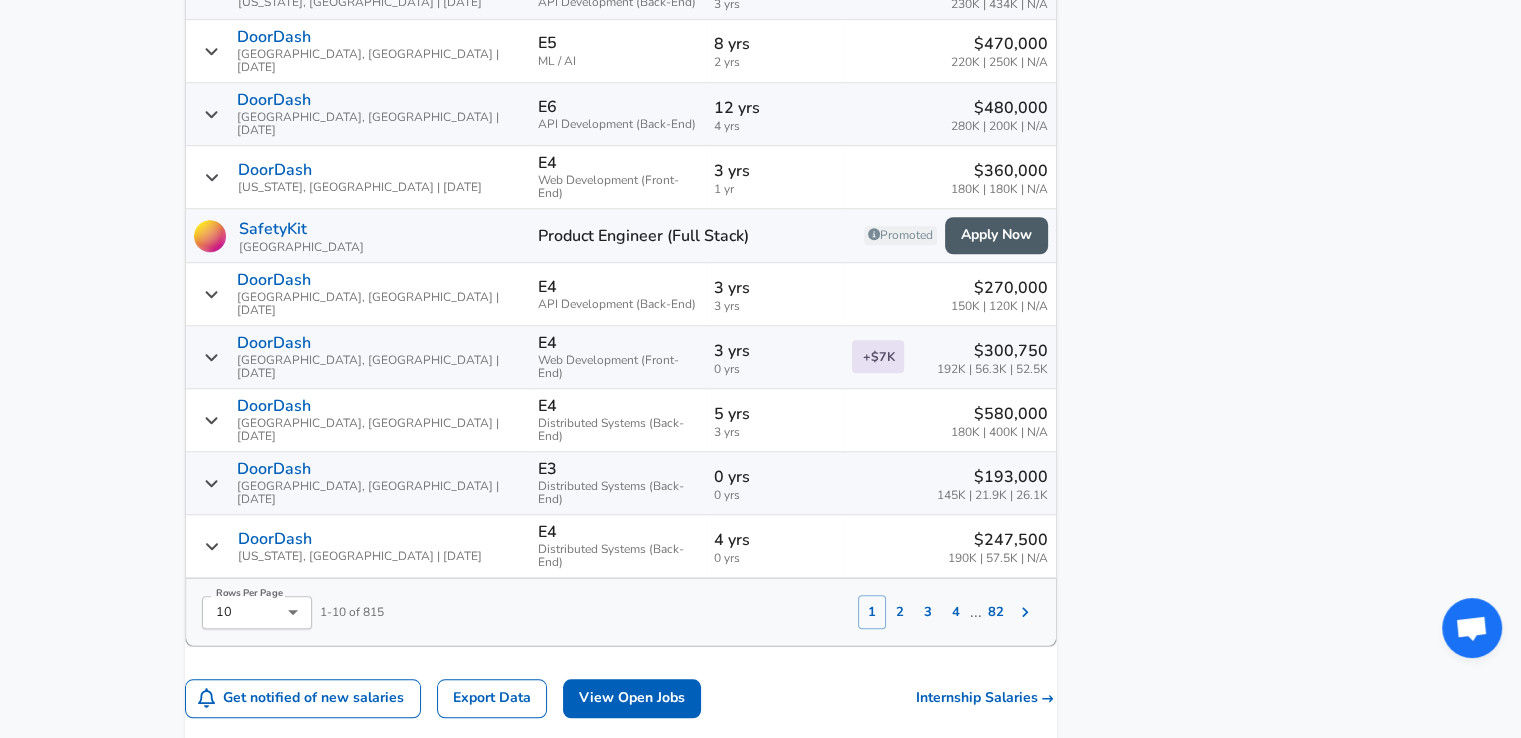 click on "2" at bounding box center (900, 612) 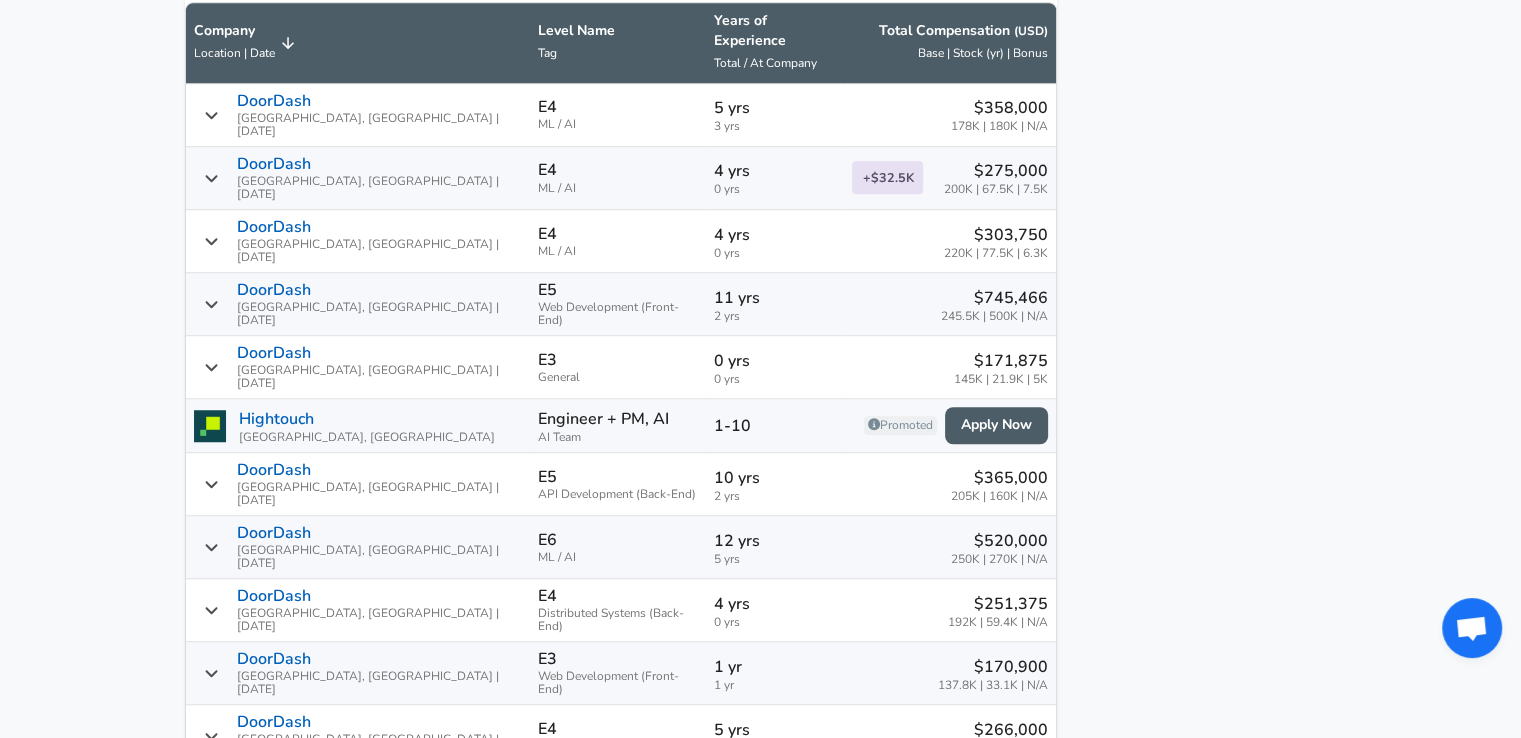 scroll, scrollTop: 1503, scrollLeft: 0, axis: vertical 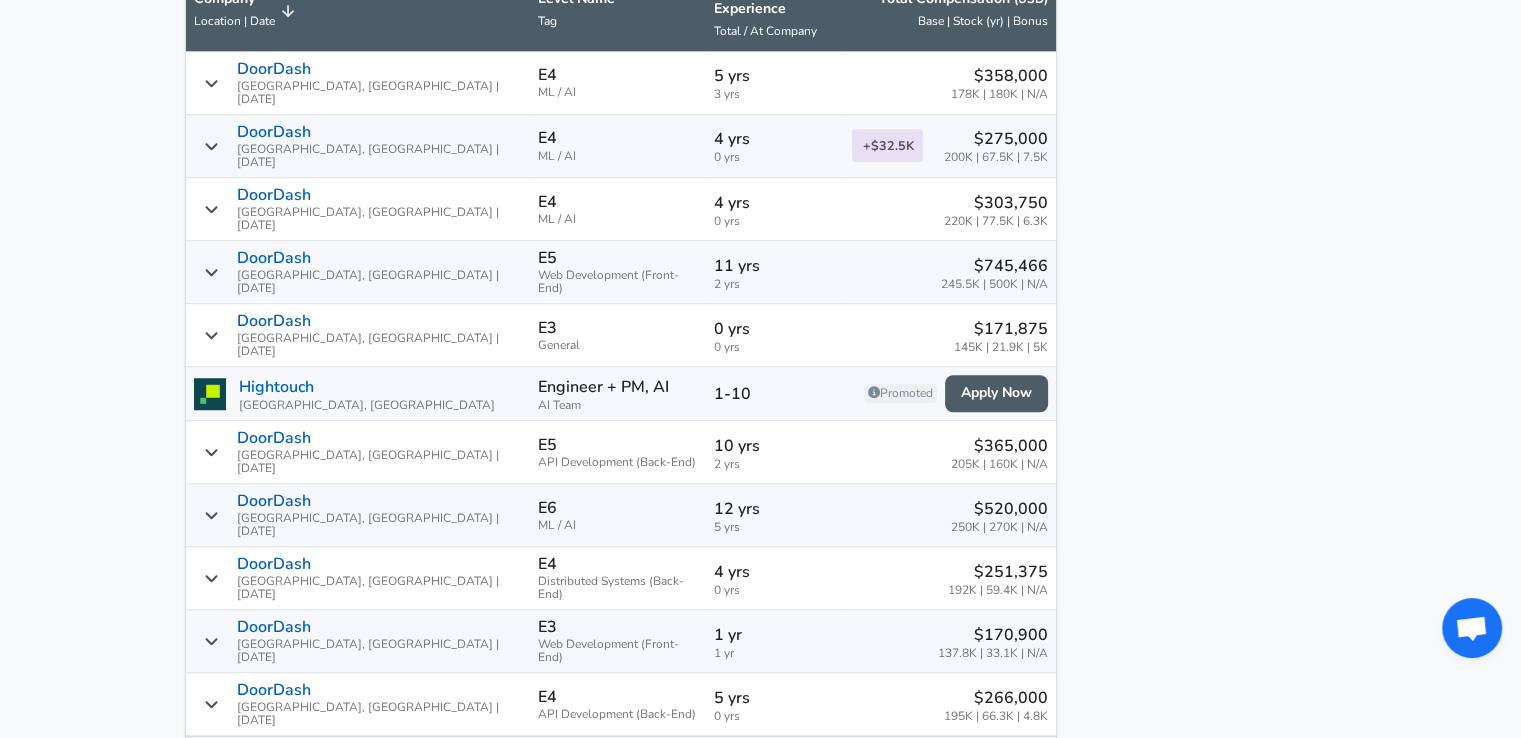 click on "3" at bounding box center (928, 770) 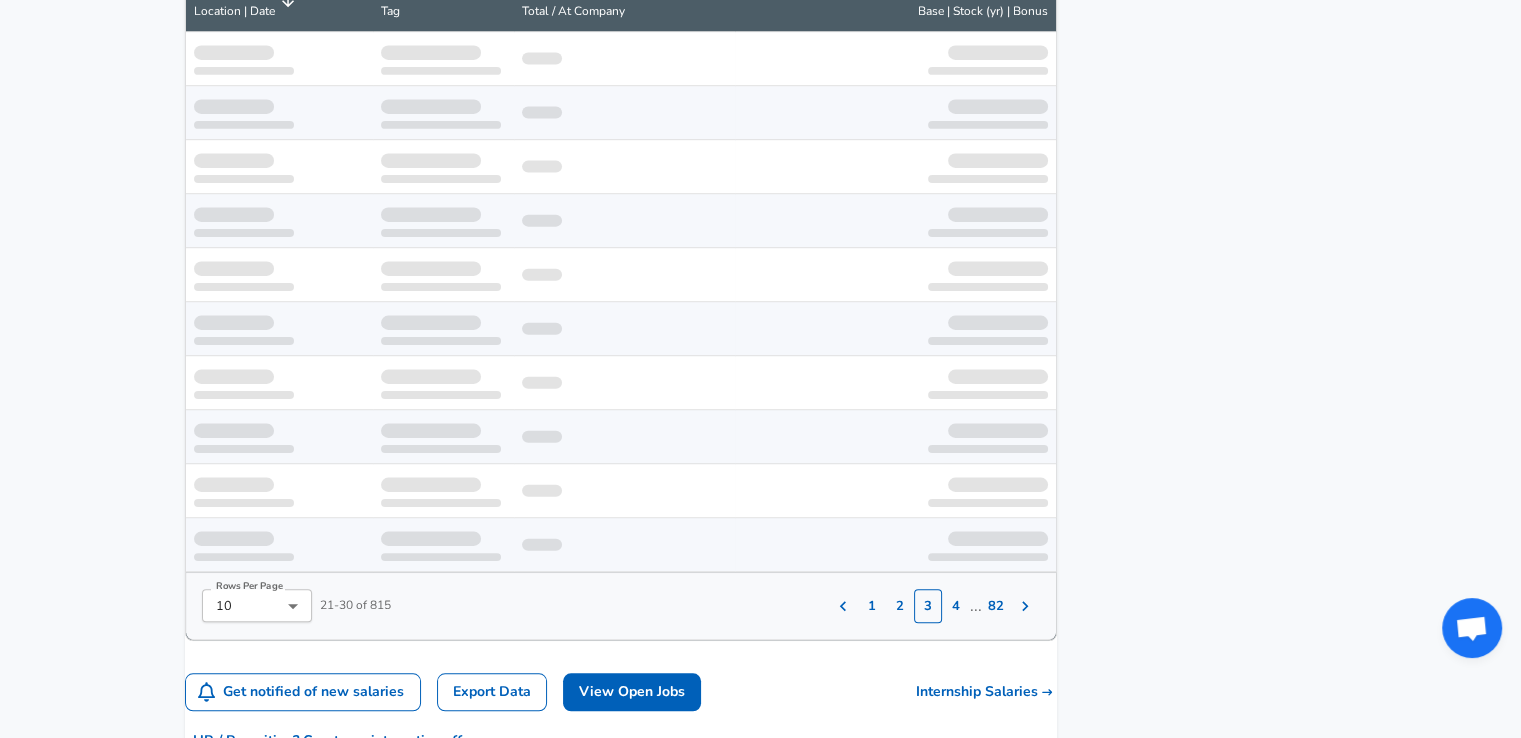 scroll, scrollTop: 1471, scrollLeft: 0, axis: vertical 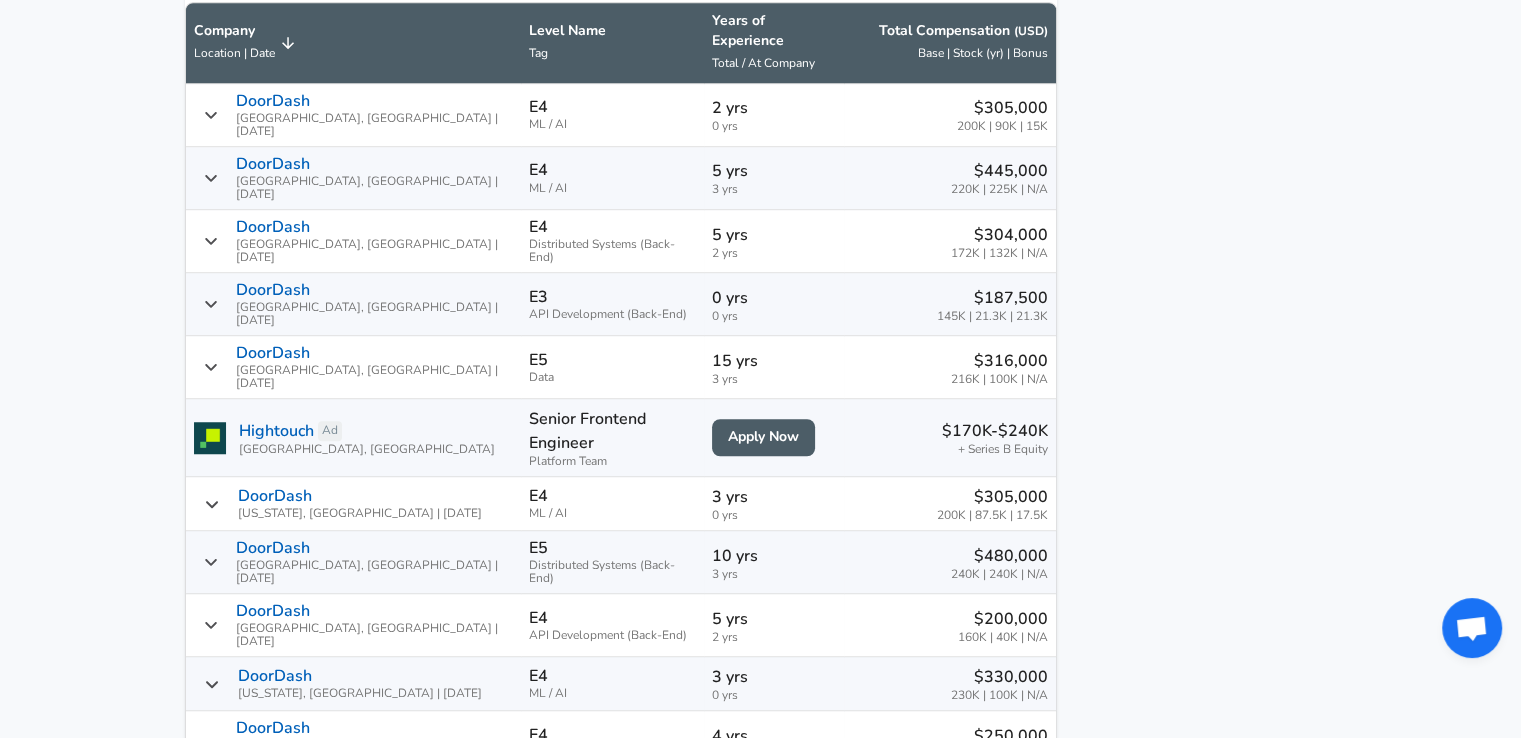 click on "4" at bounding box center [956, 808] 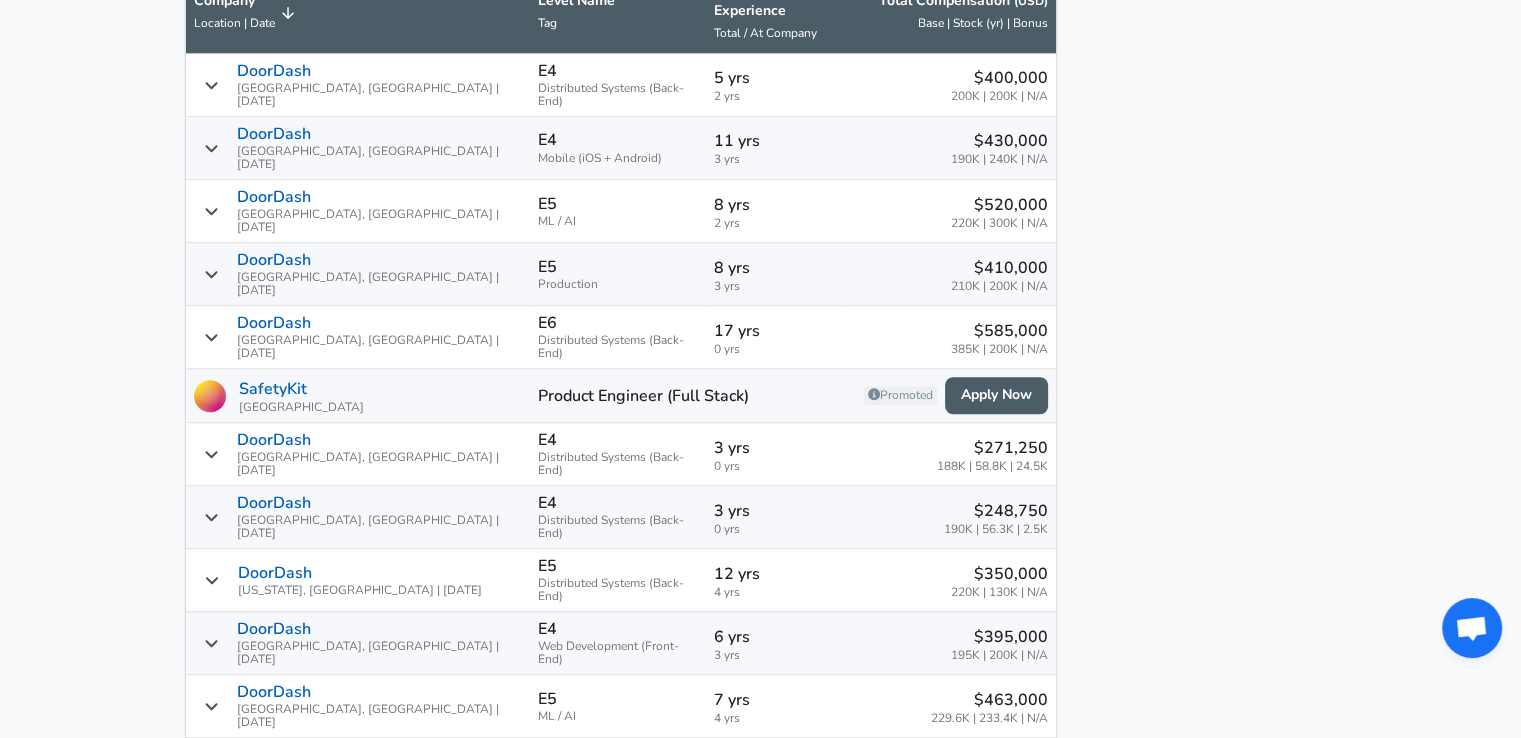 scroll, scrollTop: 1503, scrollLeft: 0, axis: vertical 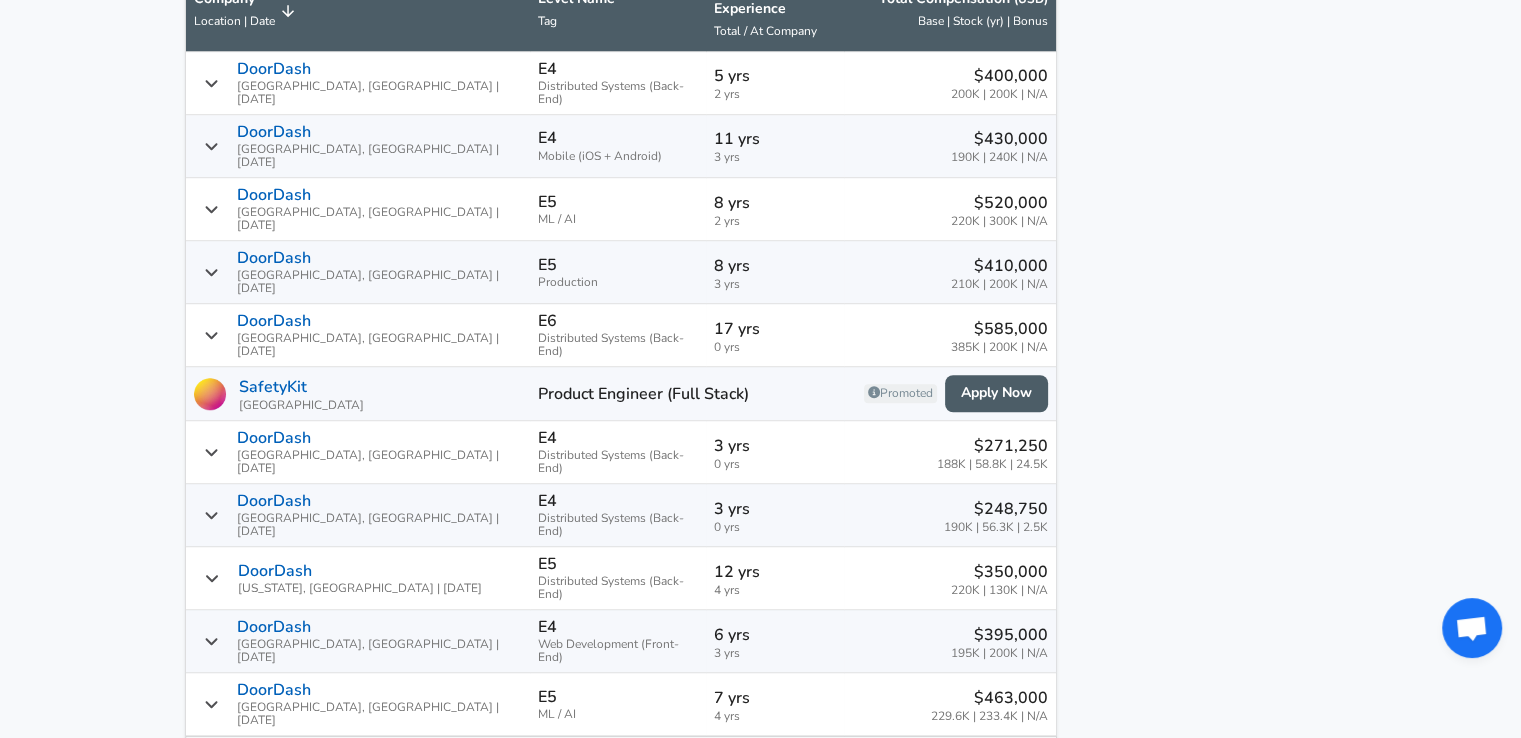 click on "1" at bounding box center (860, 770) 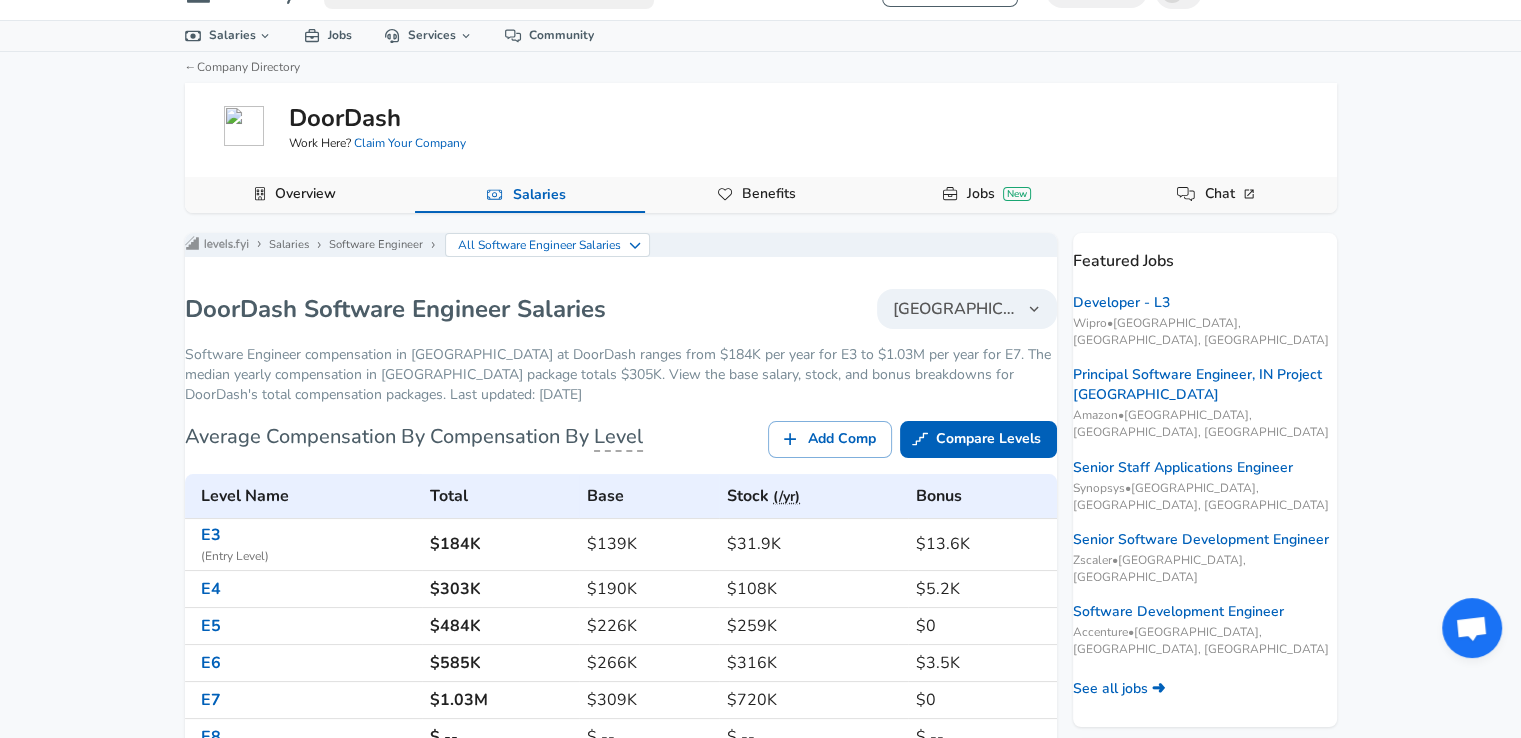 scroll, scrollTop: 0, scrollLeft: 0, axis: both 